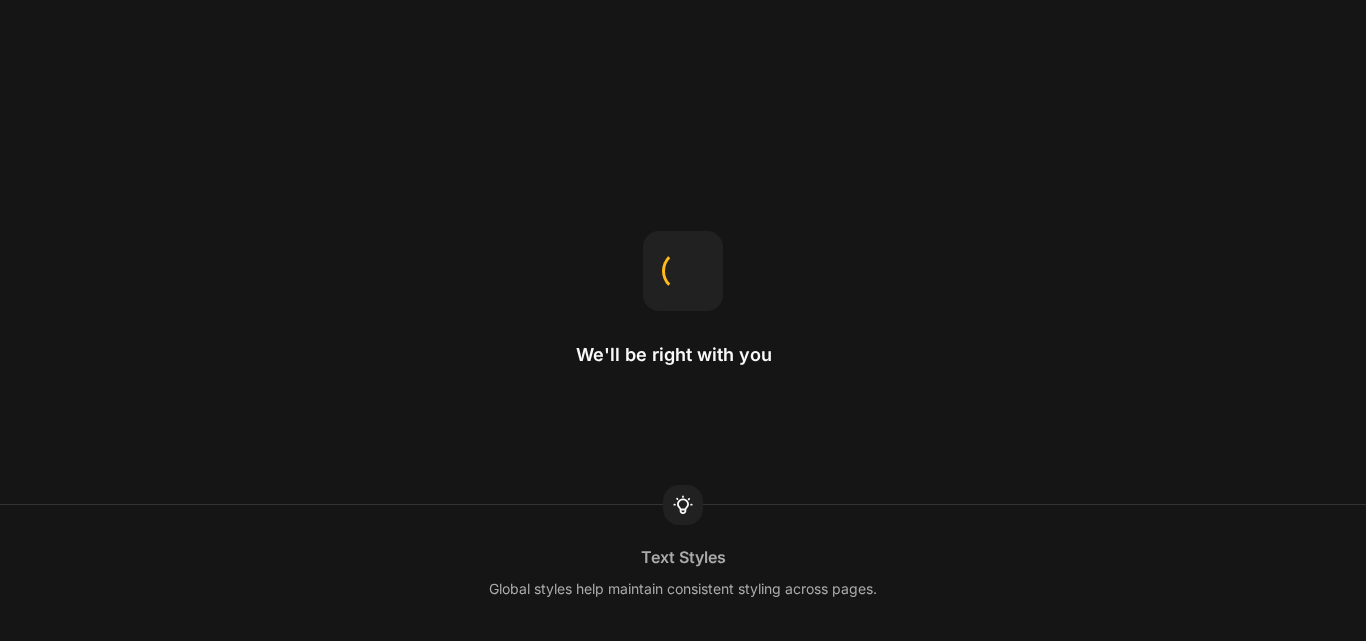 scroll, scrollTop: 0, scrollLeft: 0, axis: both 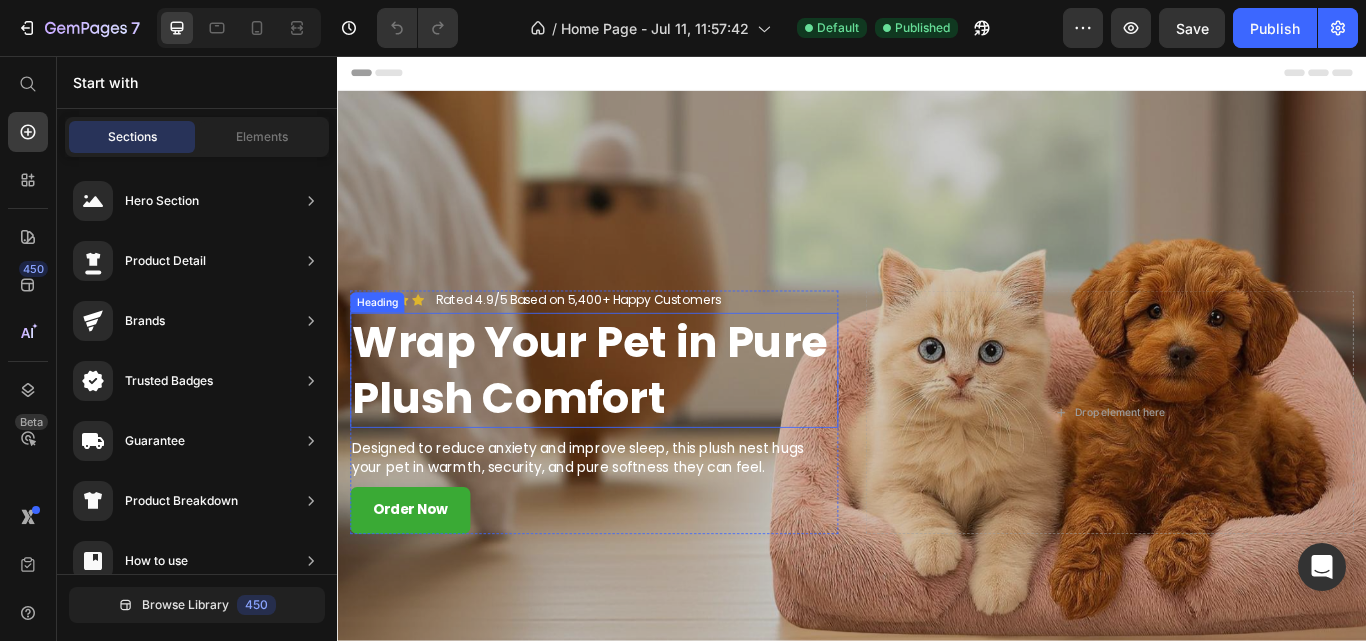click on "Wrap Your Pet in Pure Plush Comfort" at bounding box center (636, 423) 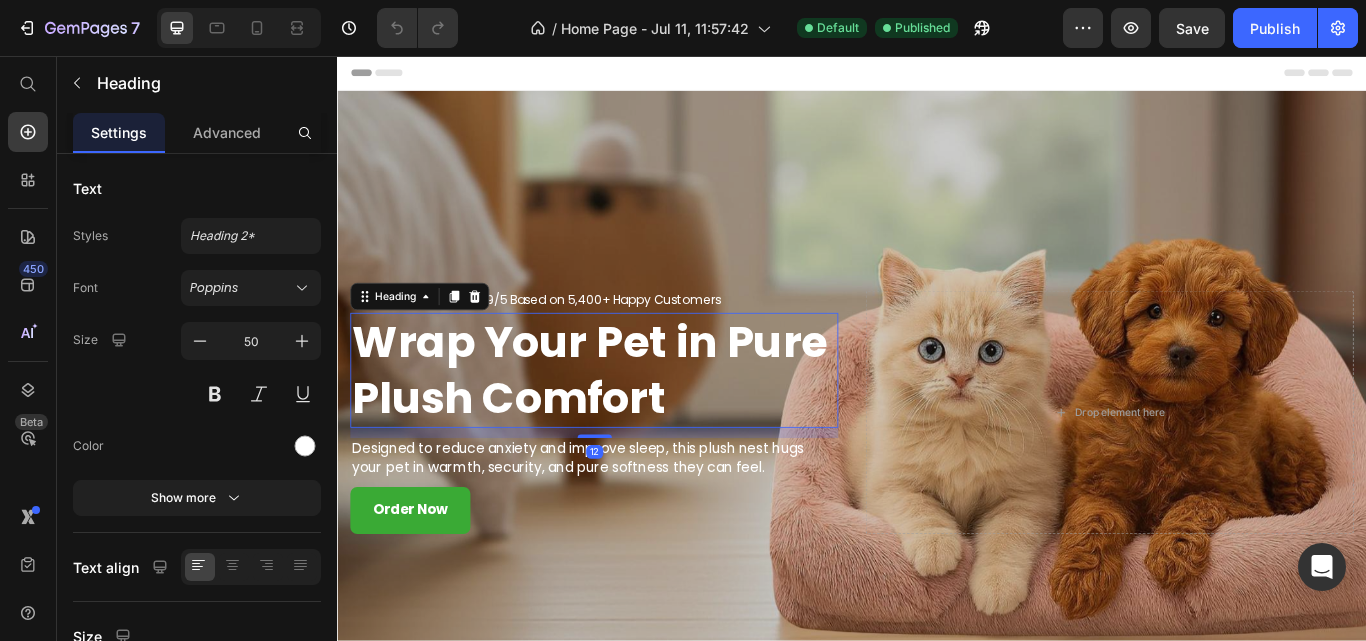 click on "Wrap Your Pet in Pure Plush Comfort" at bounding box center [636, 423] 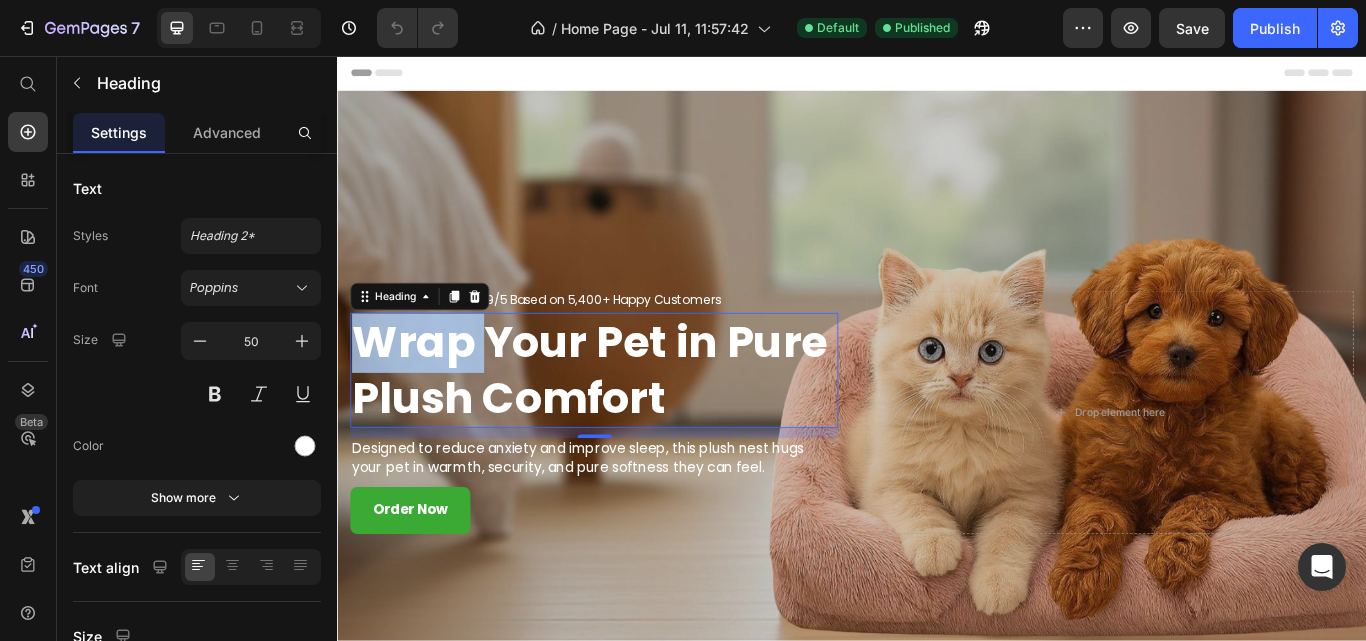 click on "Wrap Your Pet in Pure Plush Comfort" at bounding box center [636, 423] 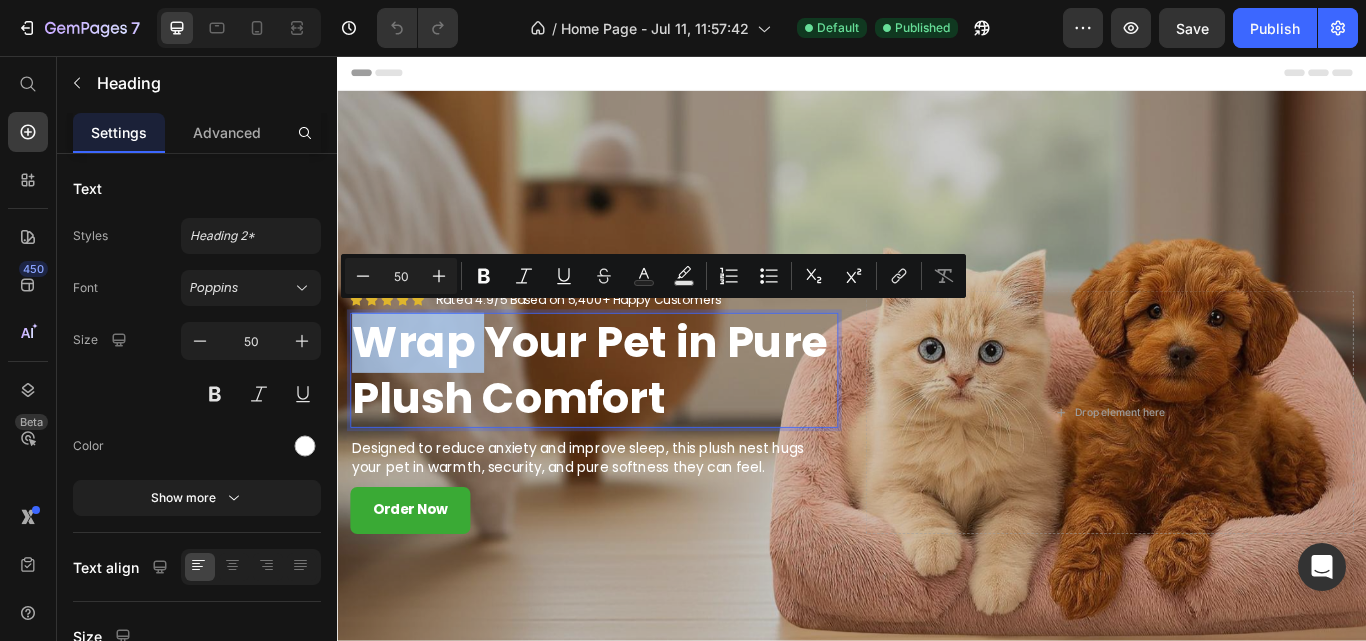 click on "Wrap Your Pet in Pure Plush Comfort" at bounding box center (636, 423) 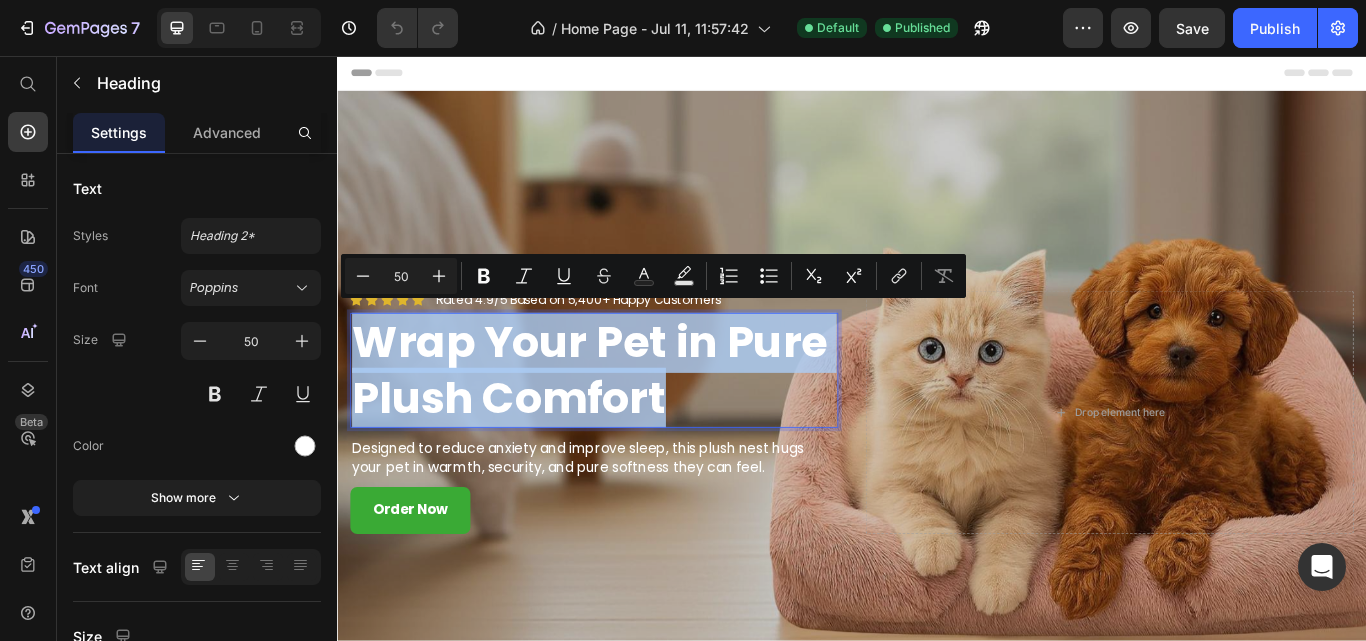 drag, startPoint x: 413, startPoint y: 375, endPoint x: 551, endPoint y: 467, distance: 165.85536 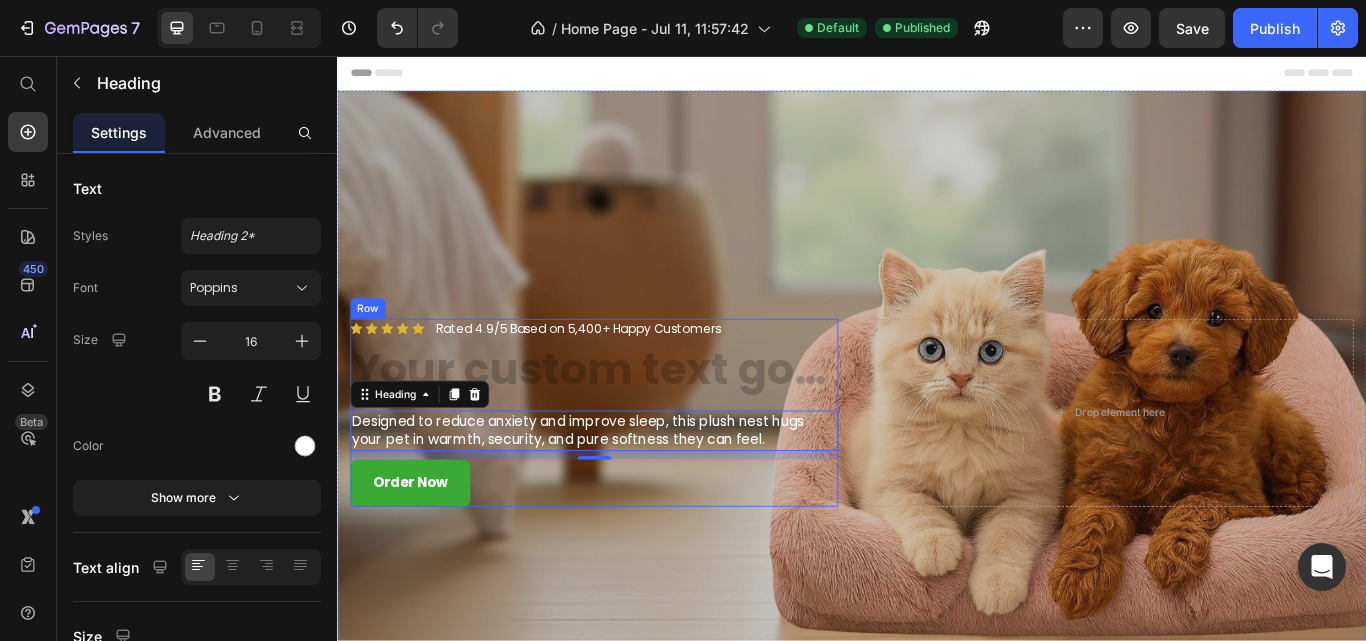 click on "Icon Icon Icon Icon Icon Icon List" at bounding box center [395, 374] 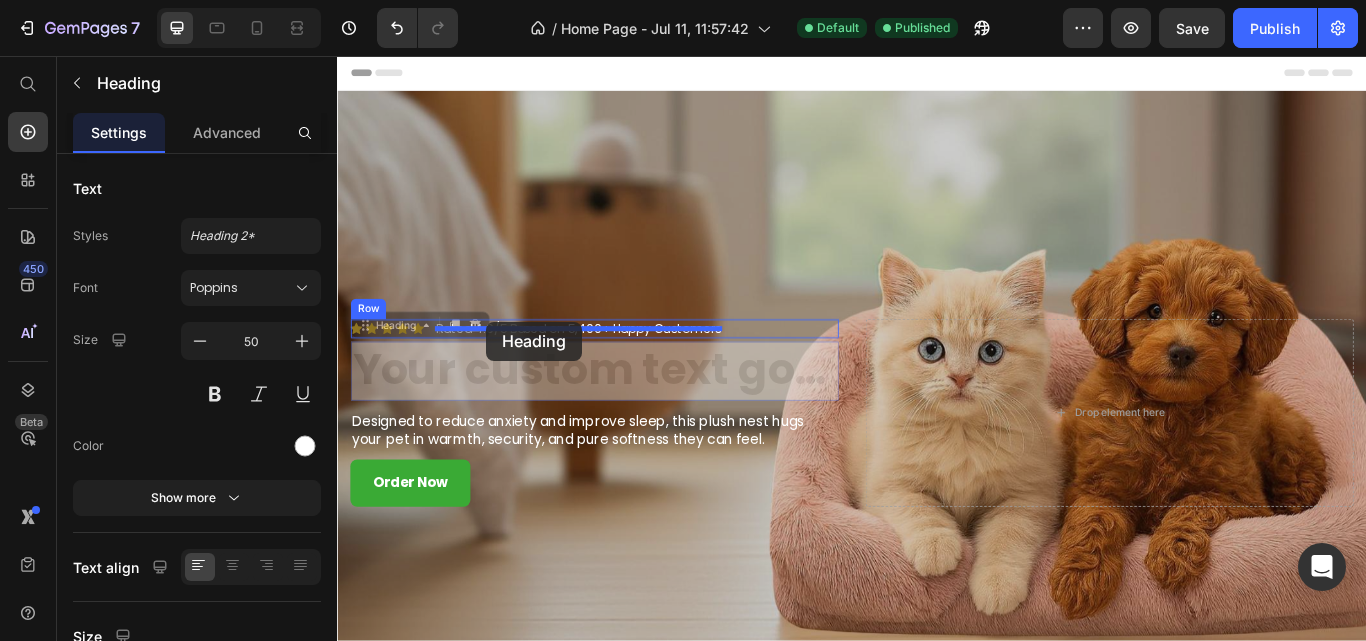 drag, startPoint x: 623, startPoint y: 441, endPoint x: 511, endPoint y: 367, distance: 134.23859 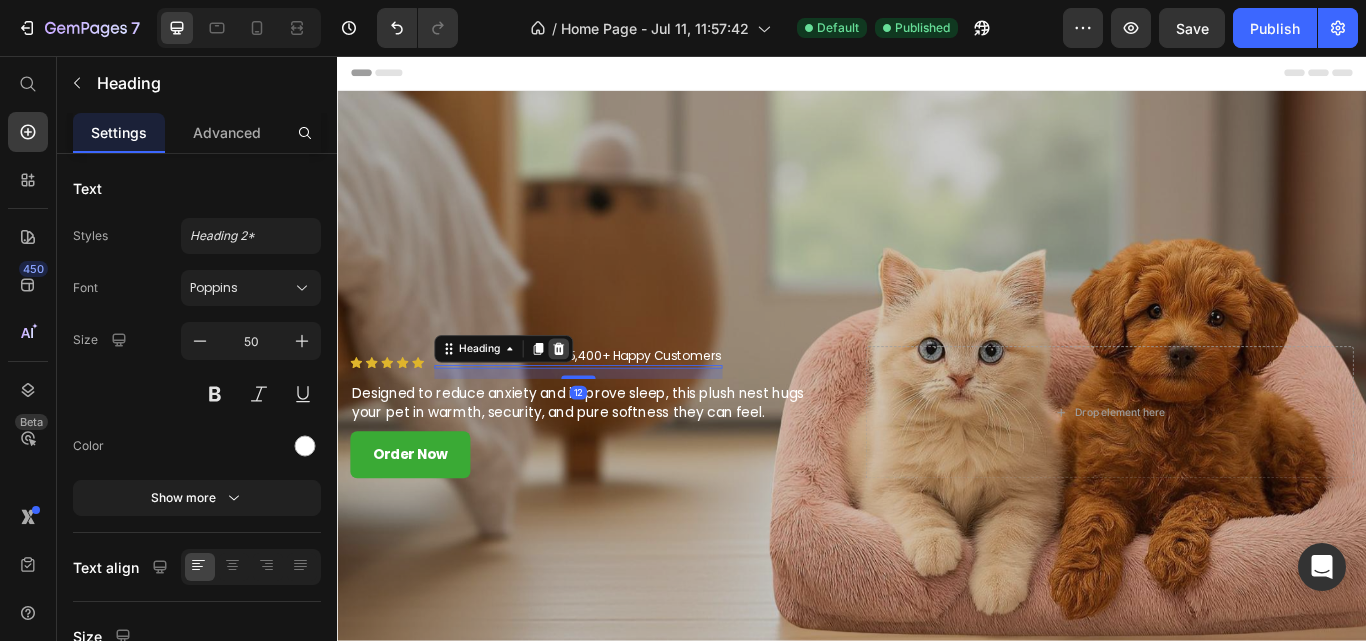 click at bounding box center (595, 398) 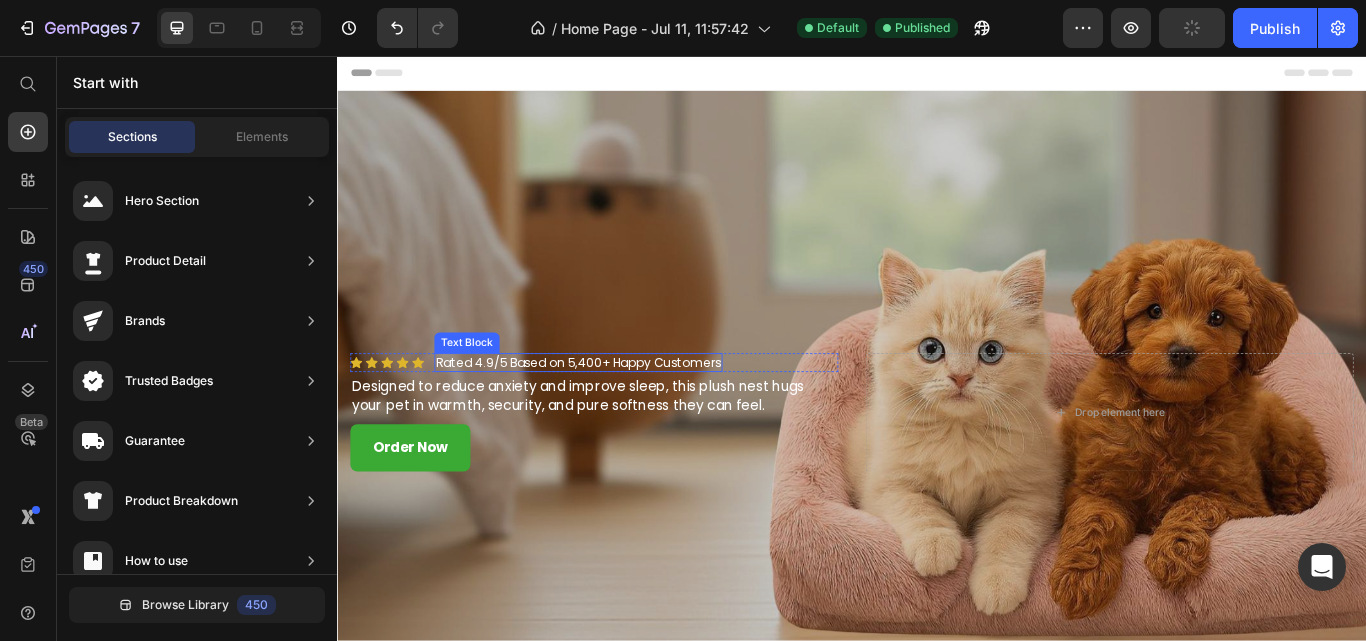 click on "Rated 4.9/5 Based on 5,400+ Happy Customers" at bounding box center (618, 414) 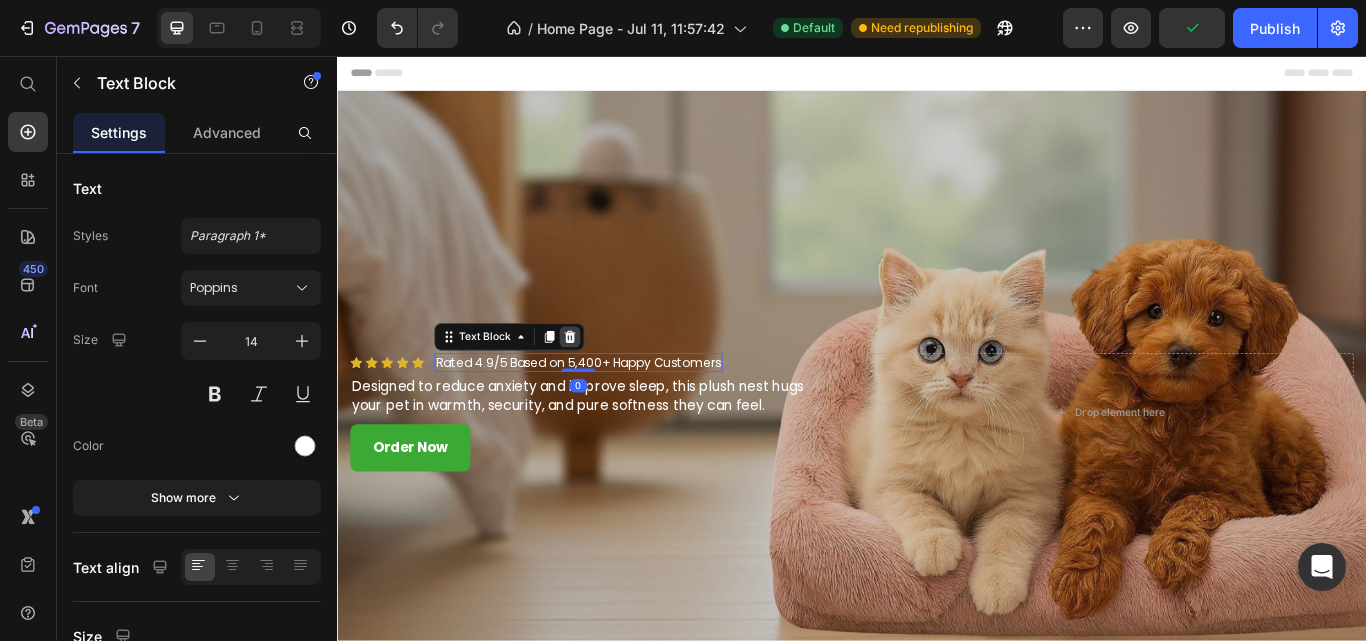 click 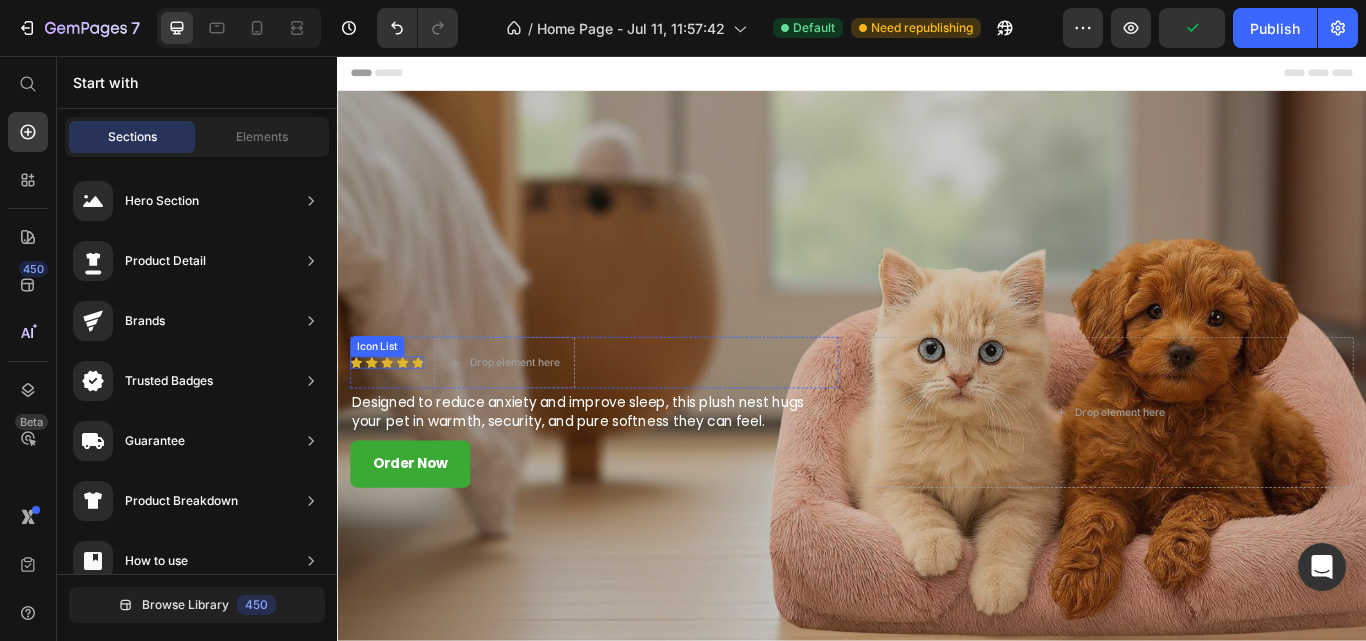 click 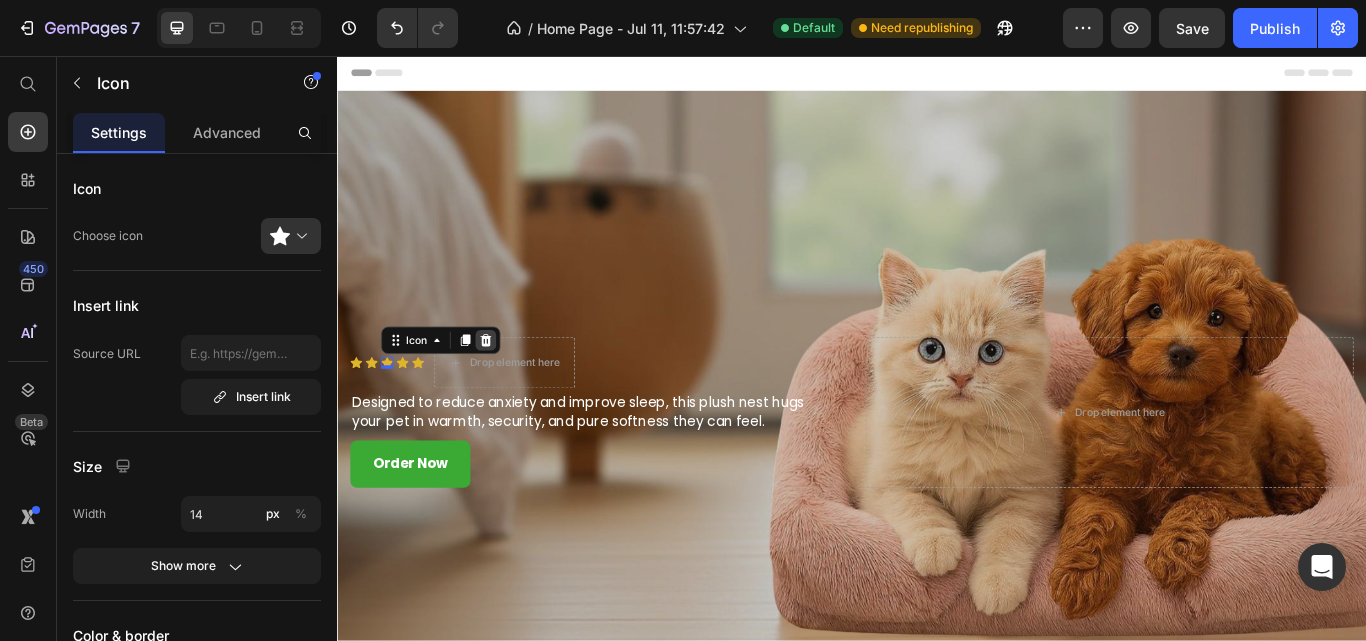 click 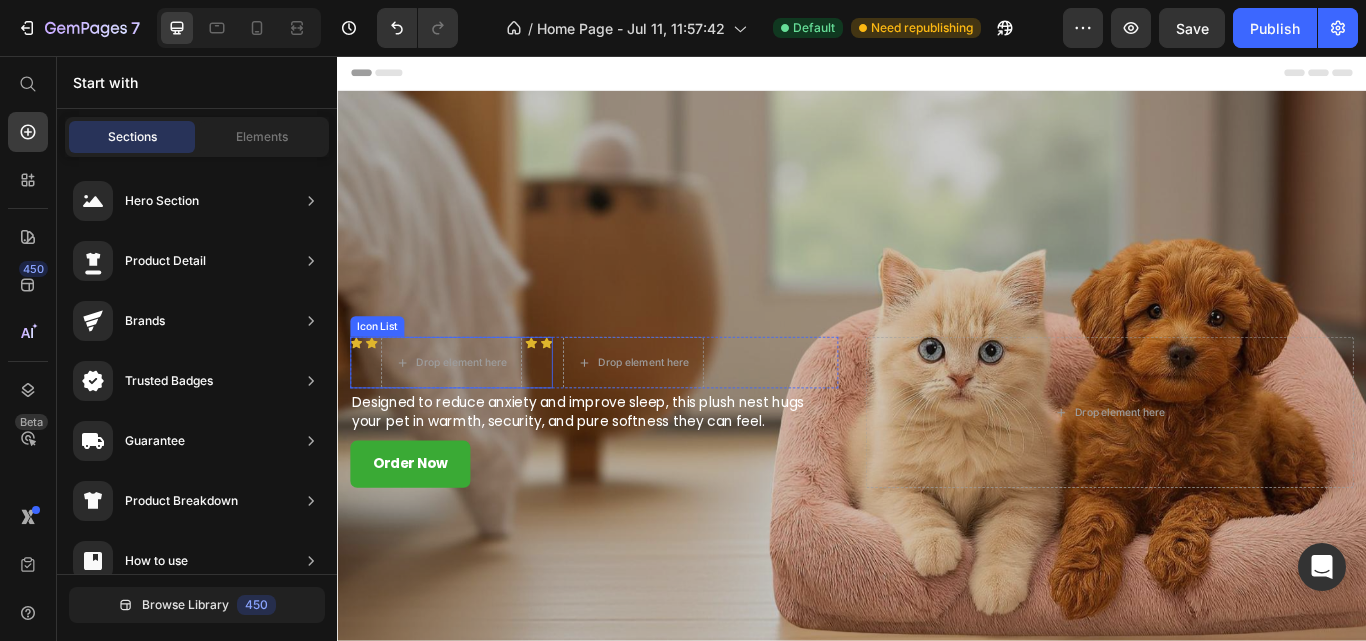 click on "Icon" at bounding box center [563, 414] 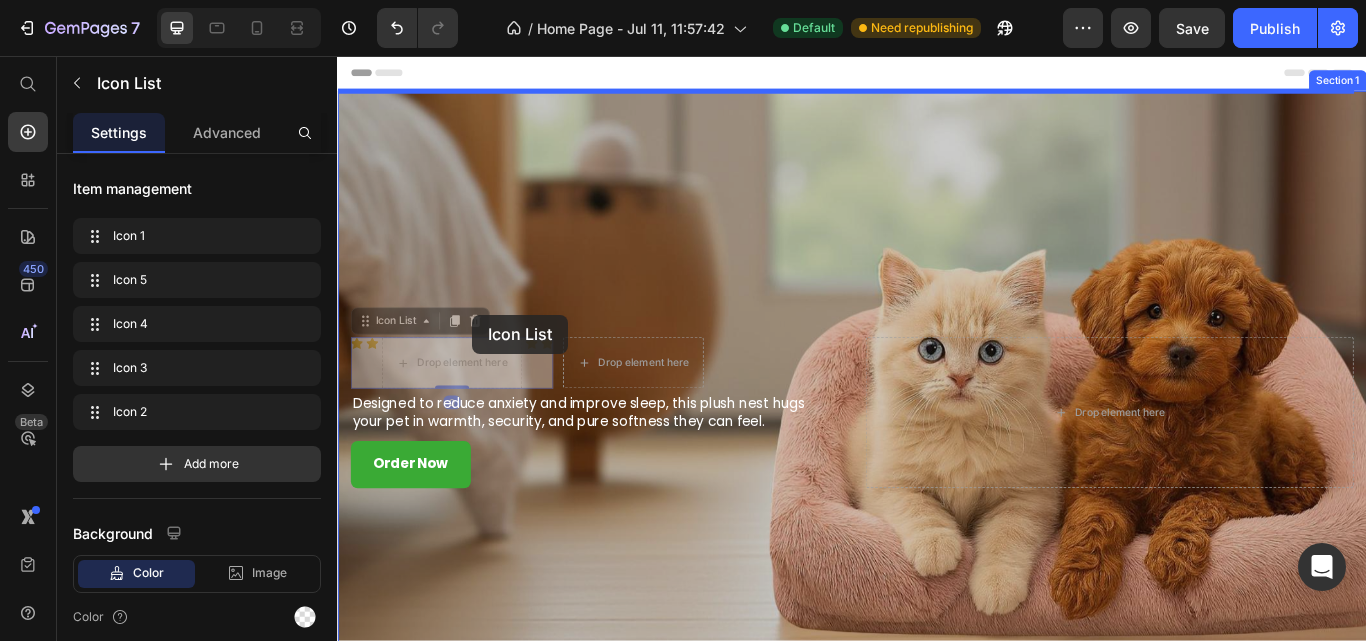 drag, startPoint x: 565, startPoint y: 388, endPoint x: 495, endPoint y: 358, distance: 76.15773 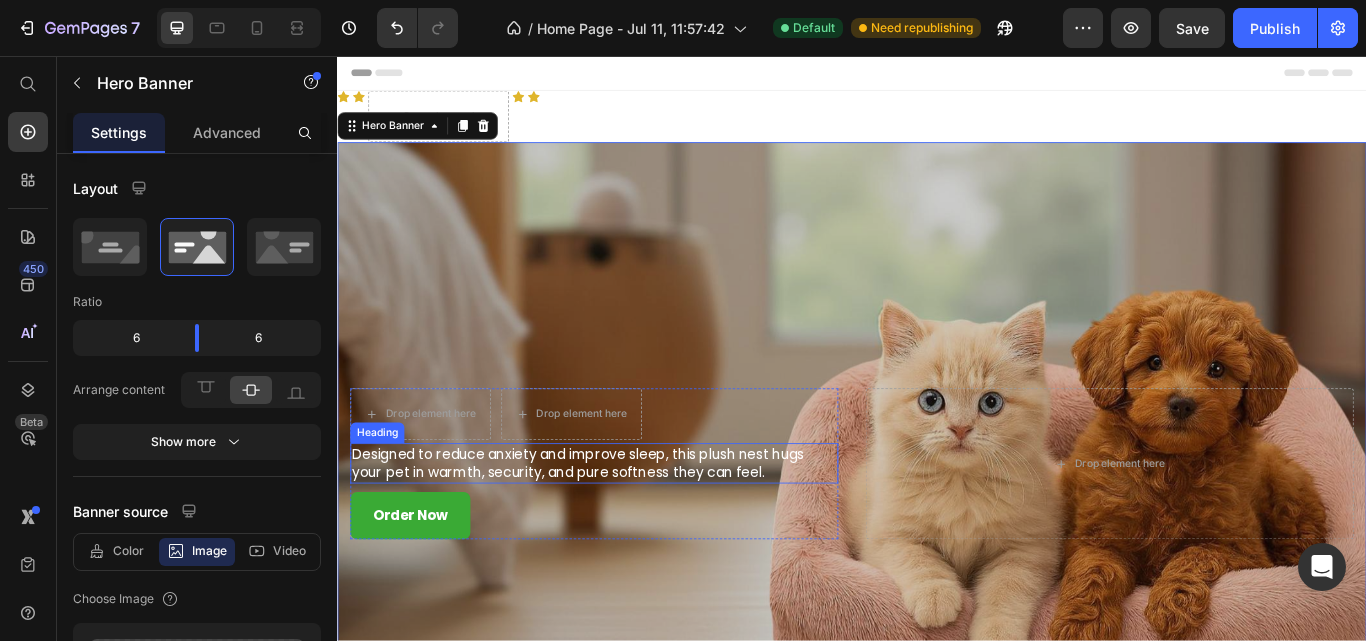 click on "Designed to reduce anxiety and improve sleep, this plush nest hugs your pet in warmth, security, and pure softness they can feel." at bounding box center [621, 531] 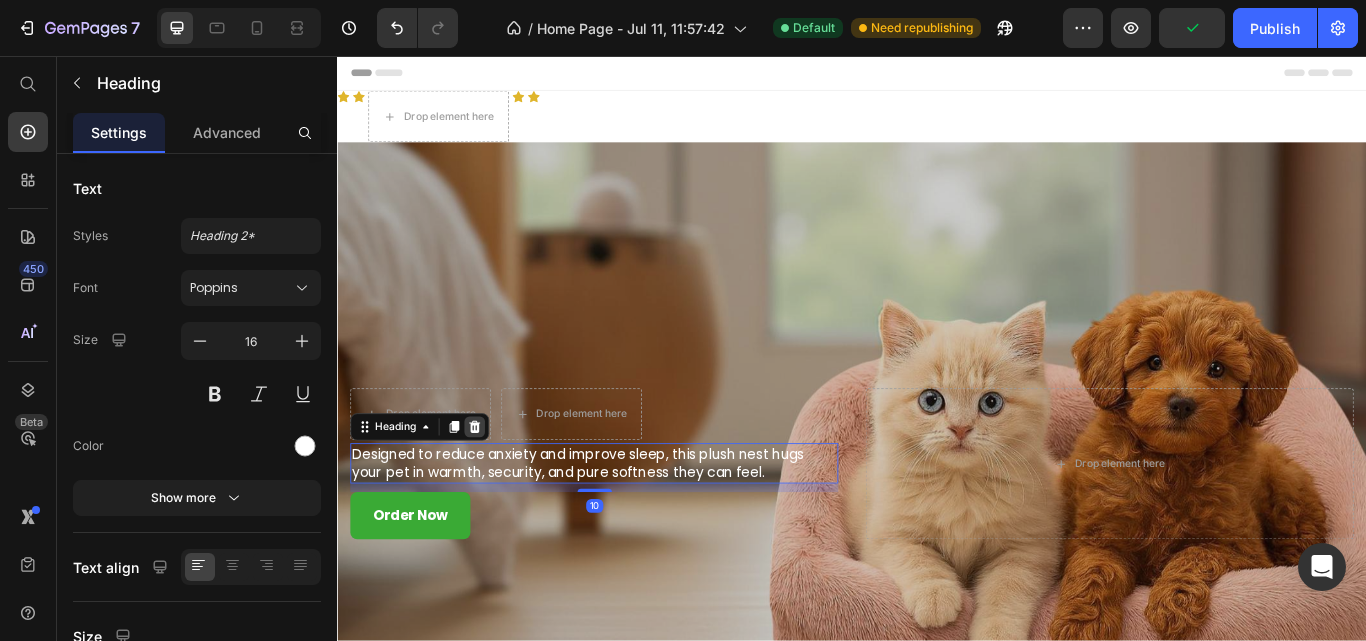 click 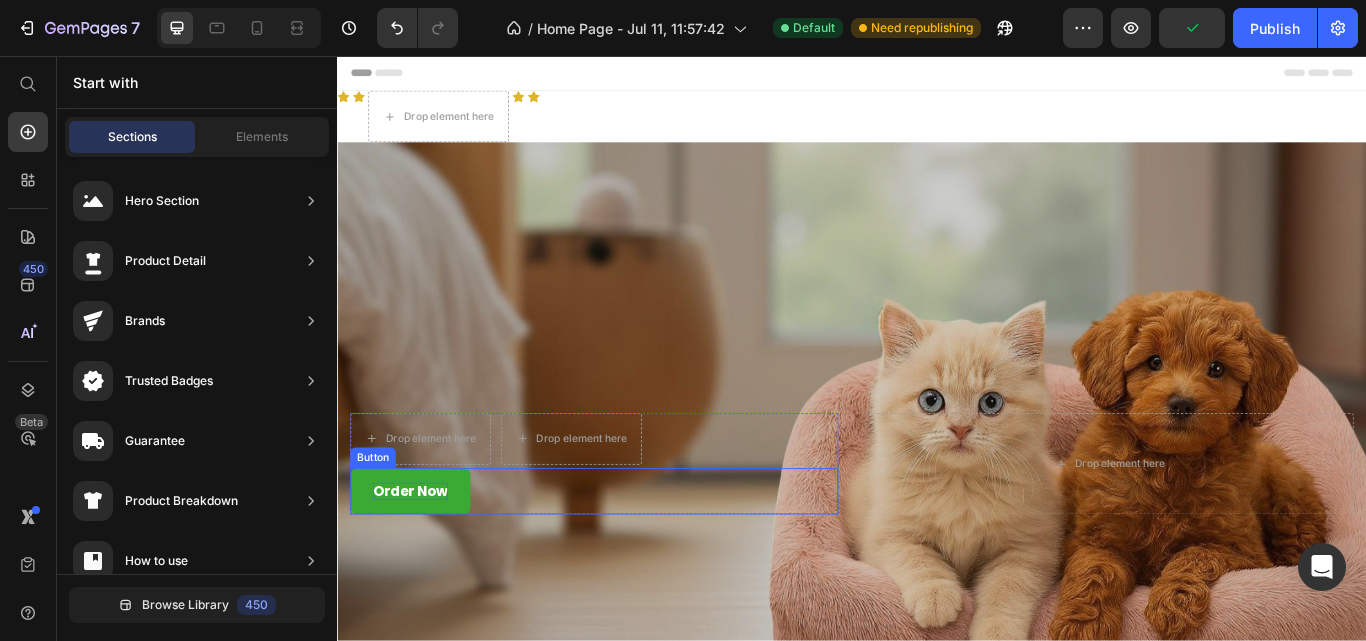 click on "order now" at bounding box center (421, 564) 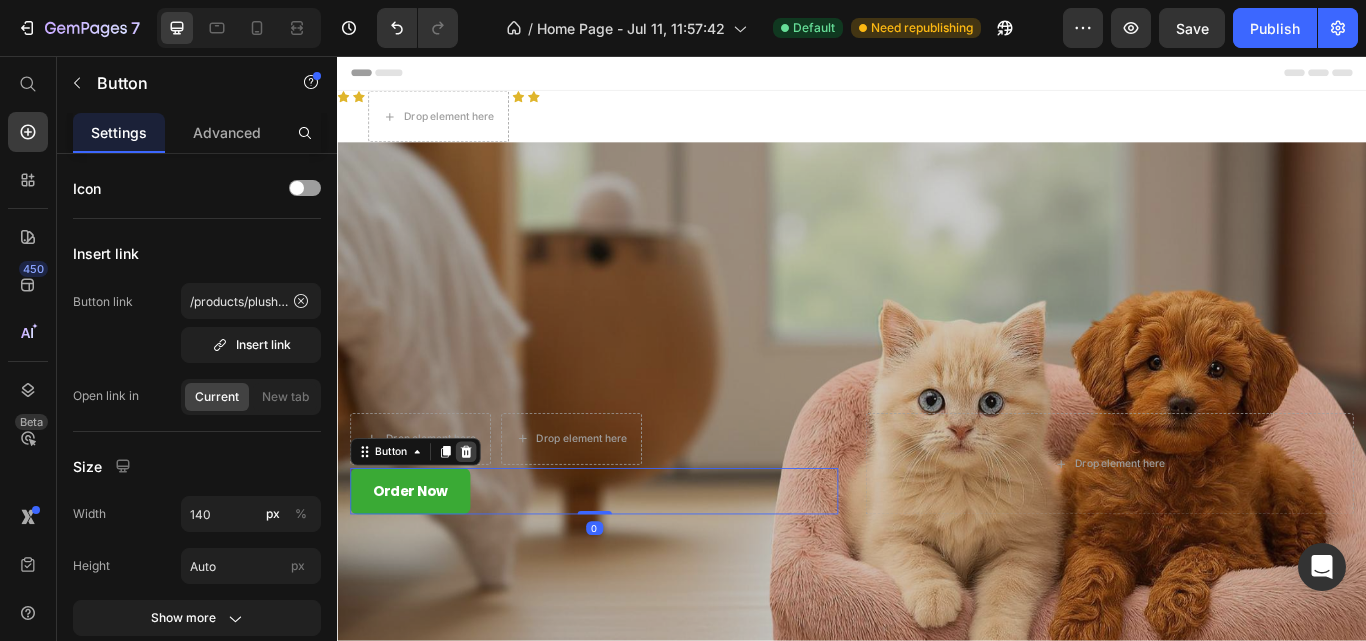 click 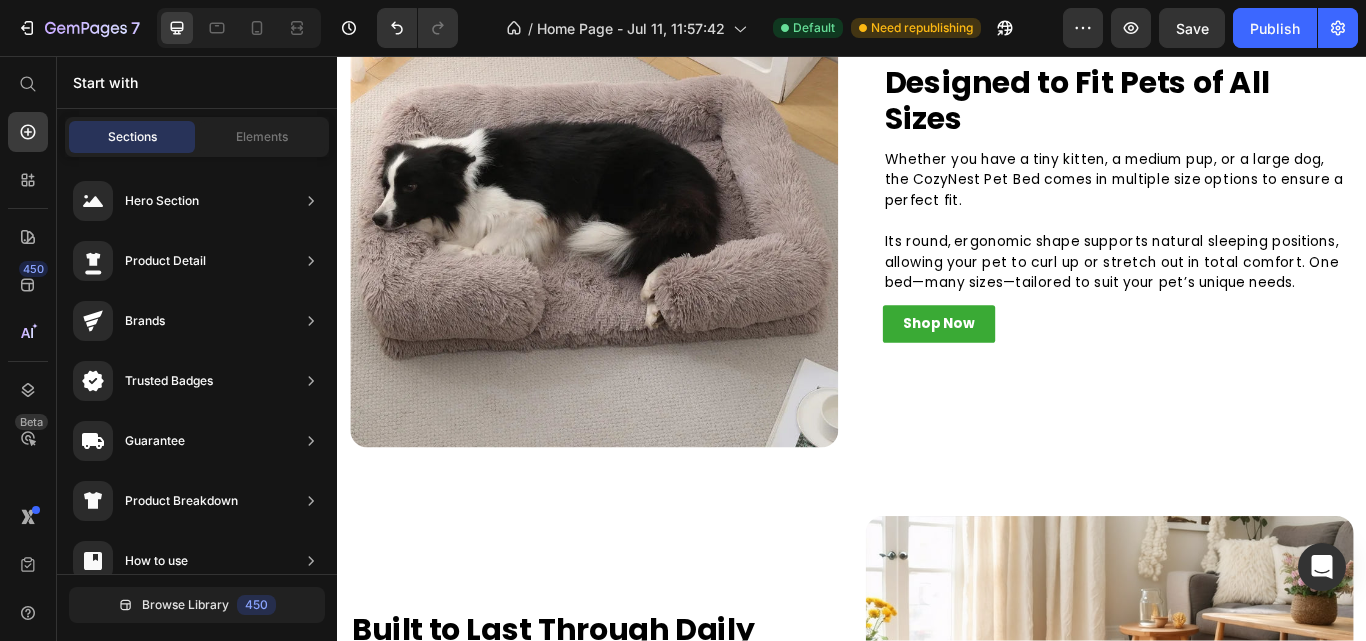 scroll, scrollTop: 1270, scrollLeft: 0, axis: vertical 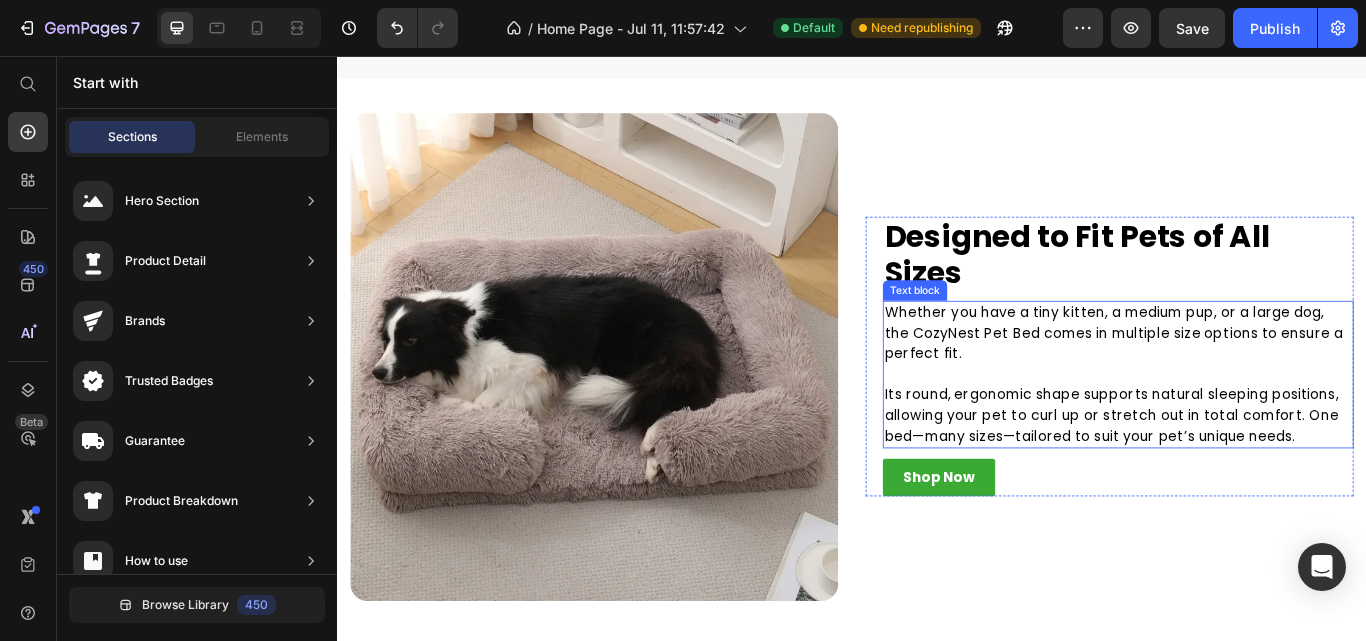 click on "Whether you have a tiny kitten, a medium pup, or a large dog, the CozyNest Pet Bed comes in multiple size options to ensure a perfect fit." at bounding box center [1247, 380] 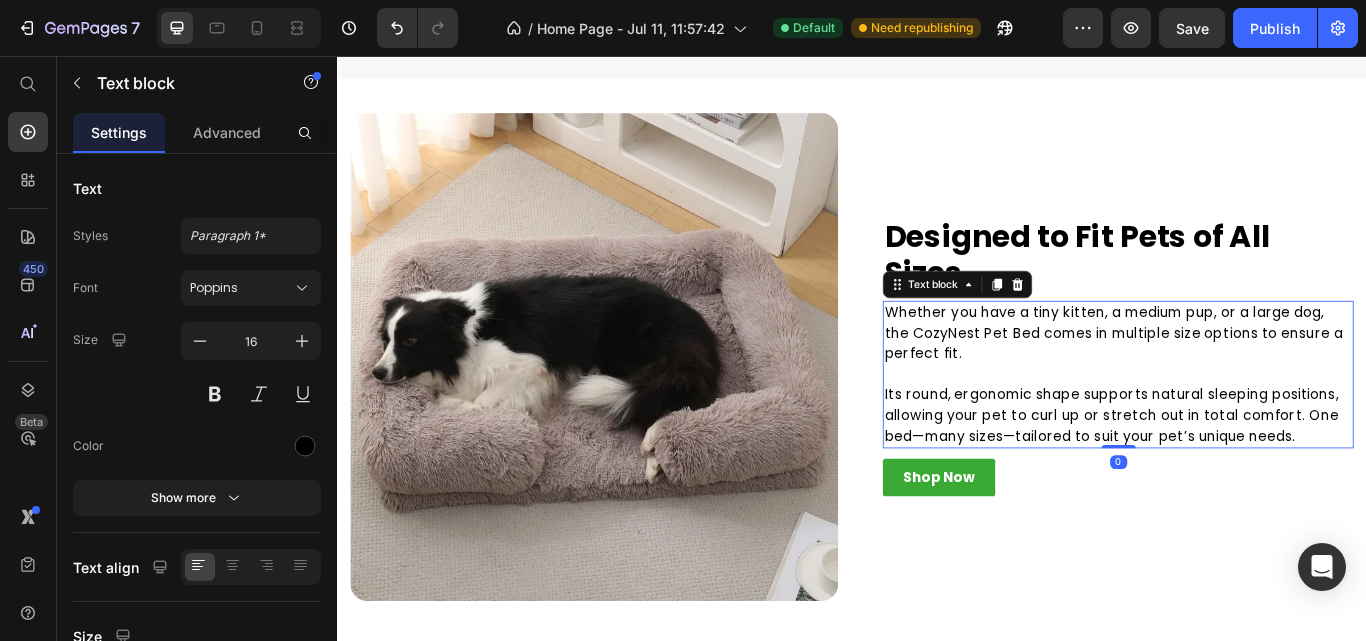 click on "Whether you have a tiny kitten, a medium pup, or a large dog, the CozyNest Pet Bed comes in multiple size options to ensure a perfect fit." at bounding box center (1247, 380) 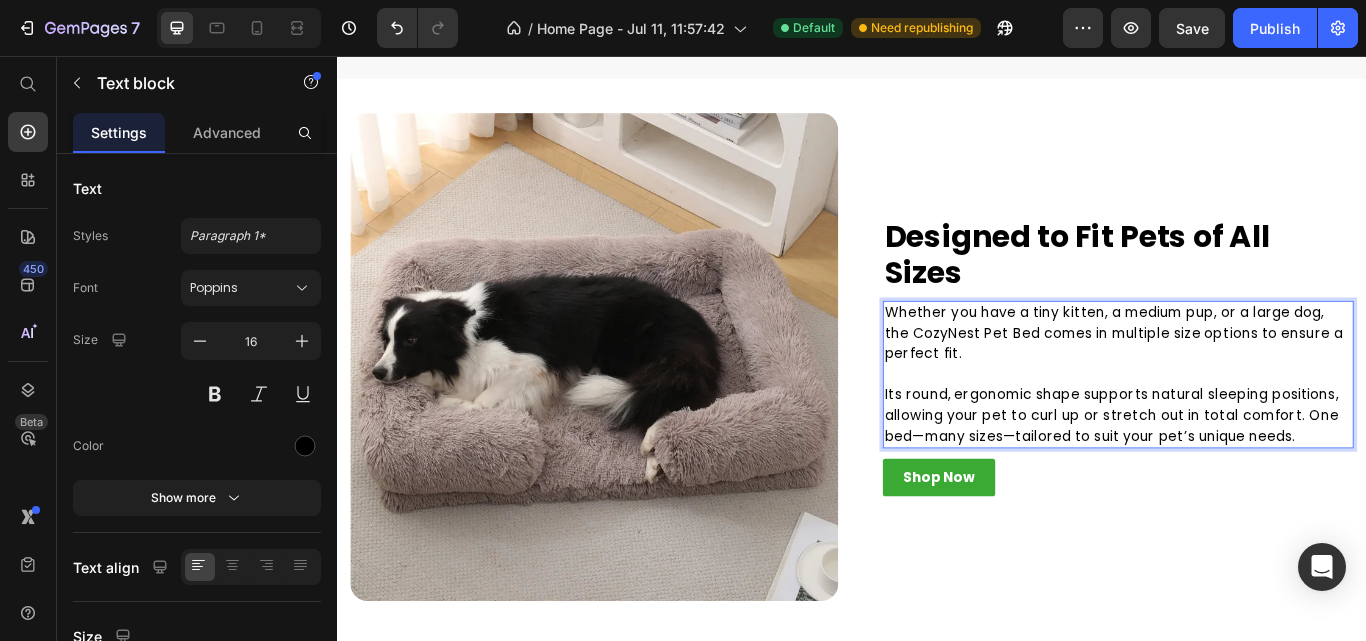 click on "Whether you have a tiny kitten, a medium pup, or a large dog, the CozyNest Pet Bed comes in multiple size options to ensure a perfect fit." at bounding box center [1247, 380] 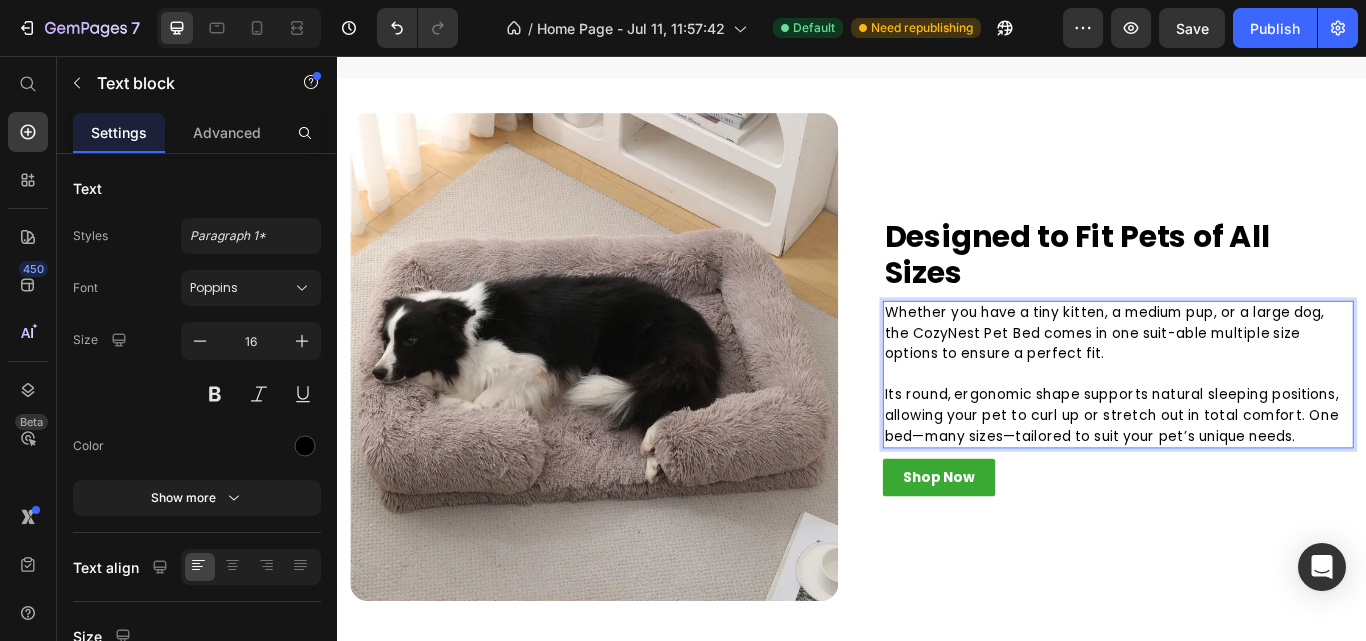 click on "Whether you have a tiny kitten, a medium pup, or a large dog, the CozyNest Pet Bed comes in one suit-able multiple size options to ensure a perfect fit." at bounding box center [1247, 380] 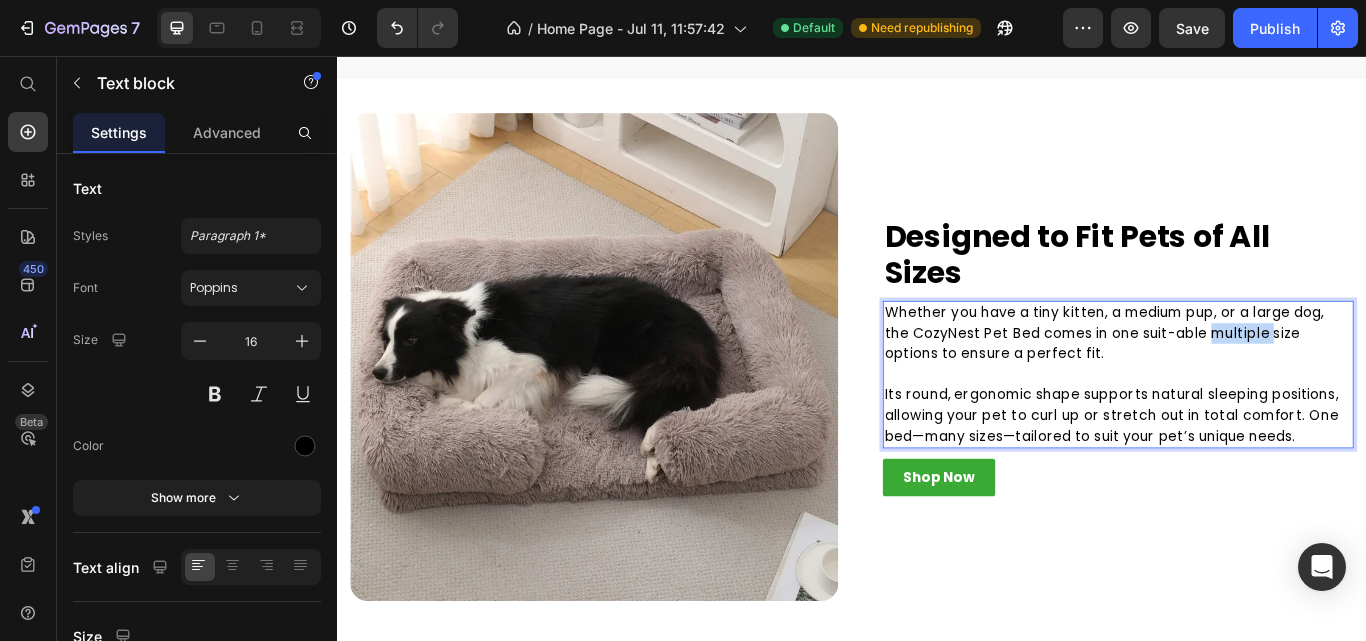 click on "Whether you have a tiny kitten, a medium pup, or a large dog, the CozyNest Pet Bed comes in one suit-able multiple size options to ensure a perfect fit." at bounding box center [1247, 380] 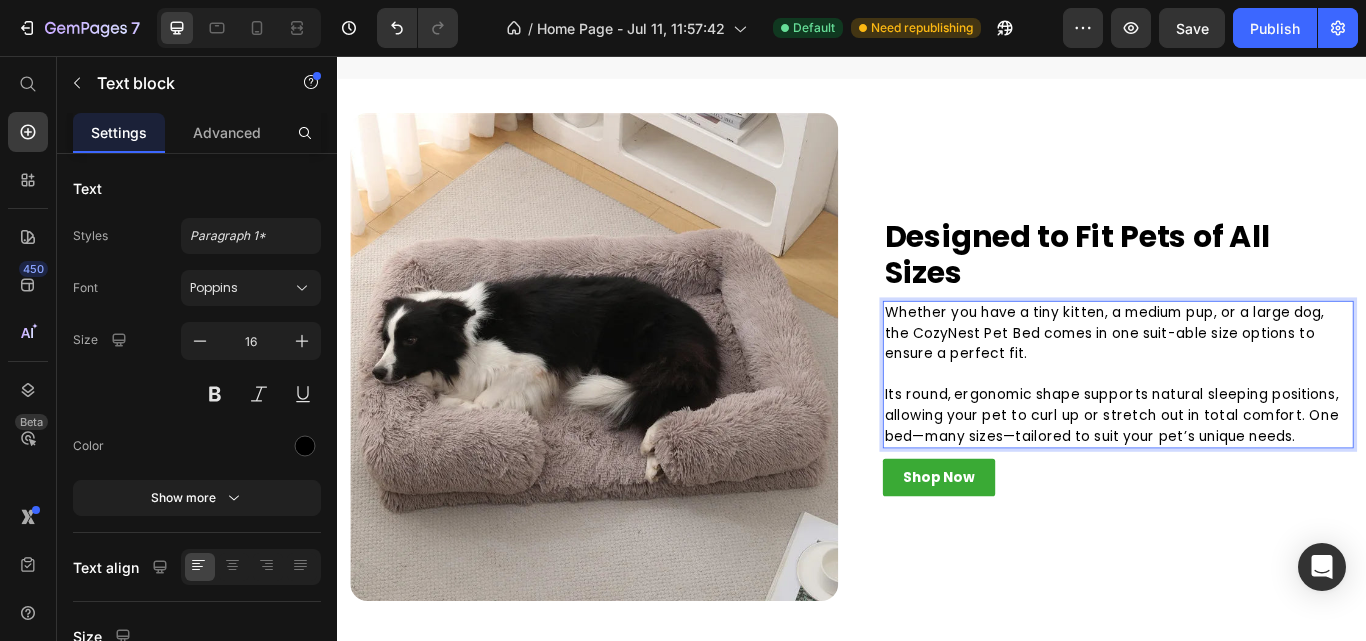 click on "Whether you have a tiny kitten, a medium pup, or a large dog, the CozyNest Pet Bed comes in one suit-able size options to ensure a perfect fit." at bounding box center [1247, 380] 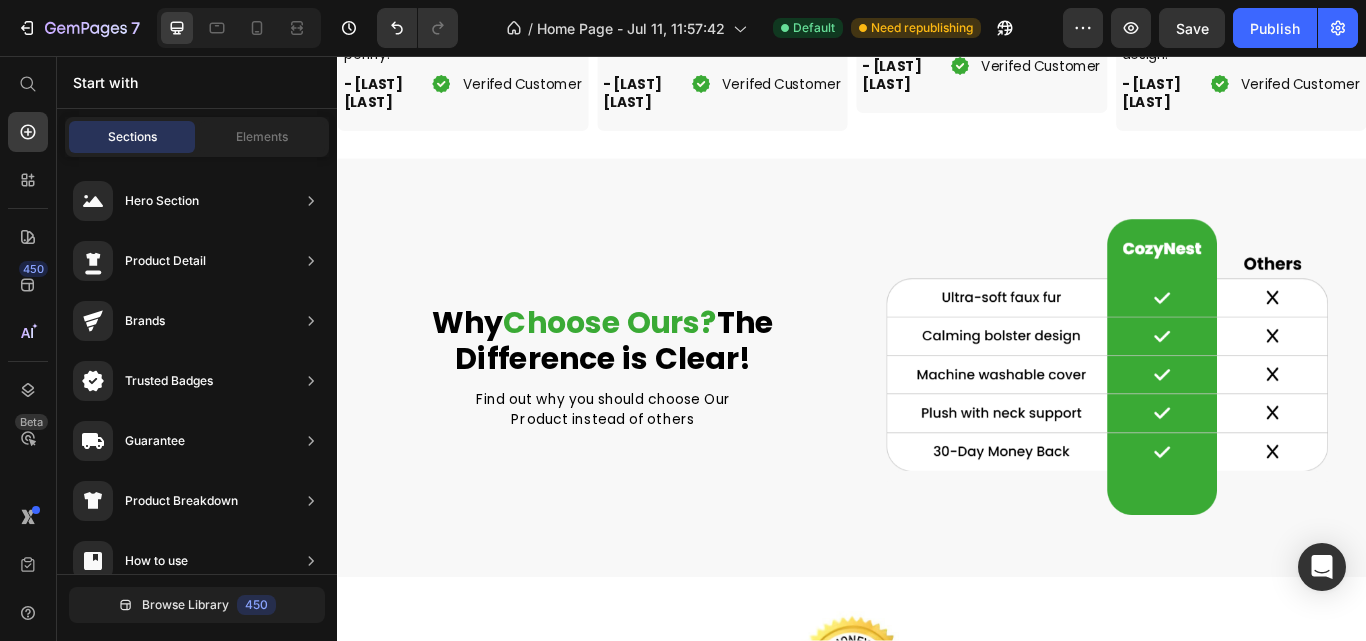 scroll, scrollTop: 3811, scrollLeft: 0, axis: vertical 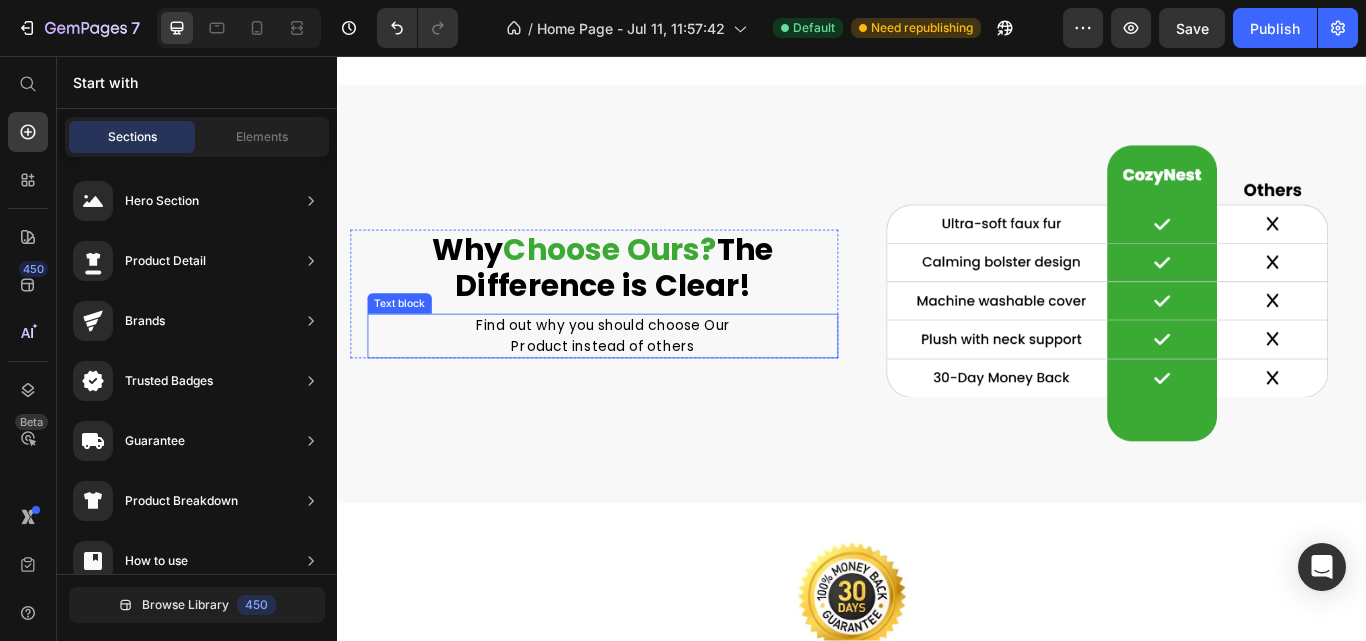 click on "Find out why you should choose Our Product instead of others" at bounding box center [646, 383] 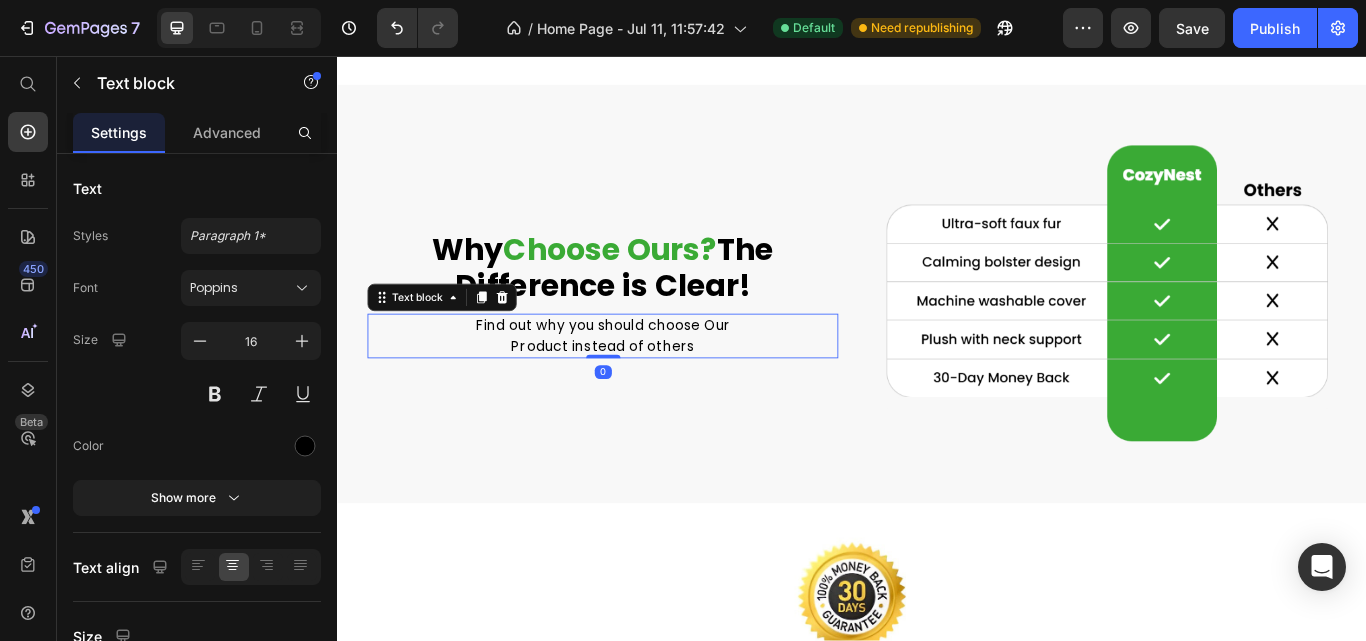 click on "Find out why you should choose Our Product instead of others" at bounding box center (646, 383) 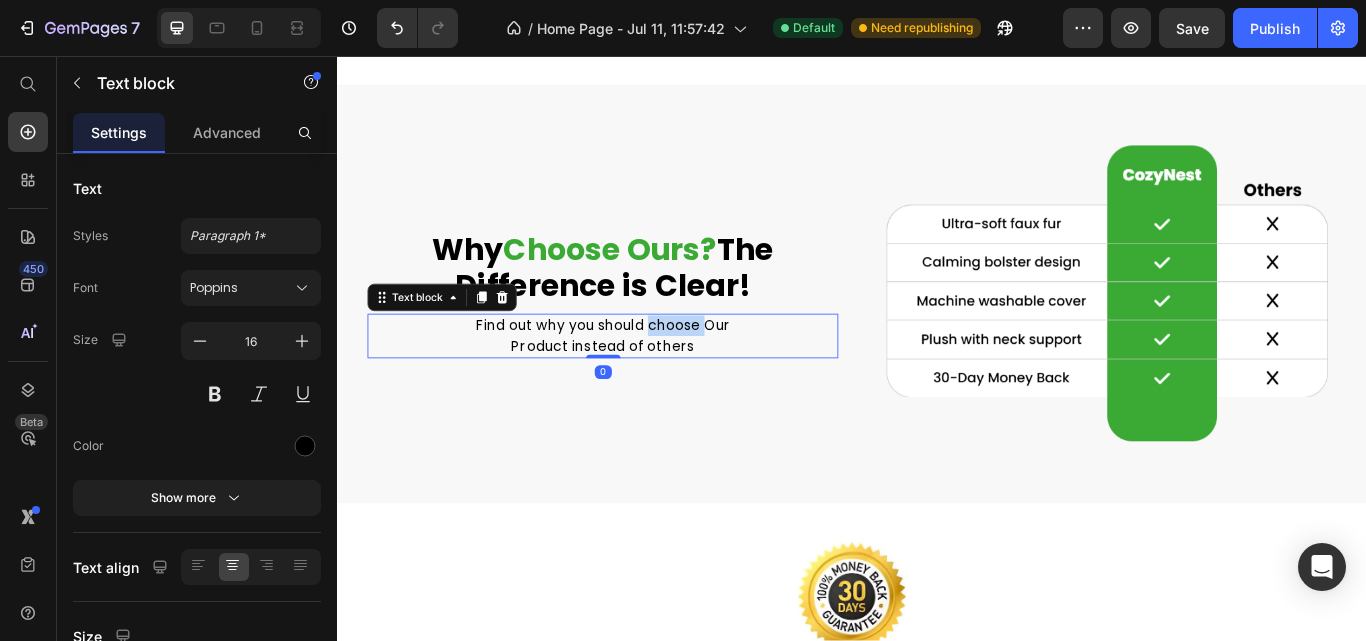 click on "Find out why you should choose Our Product instead of others" at bounding box center [646, 383] 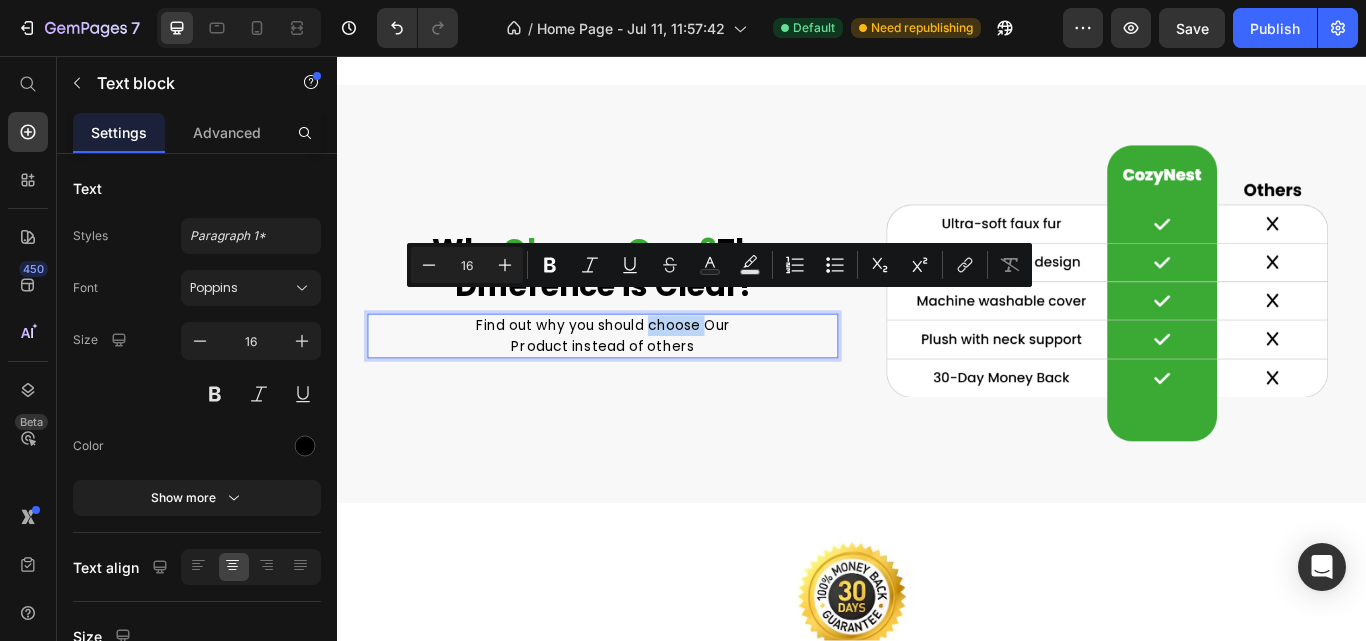 click on "Find out why you should choose Our Product instead of others" at bounding box center (646, 383) 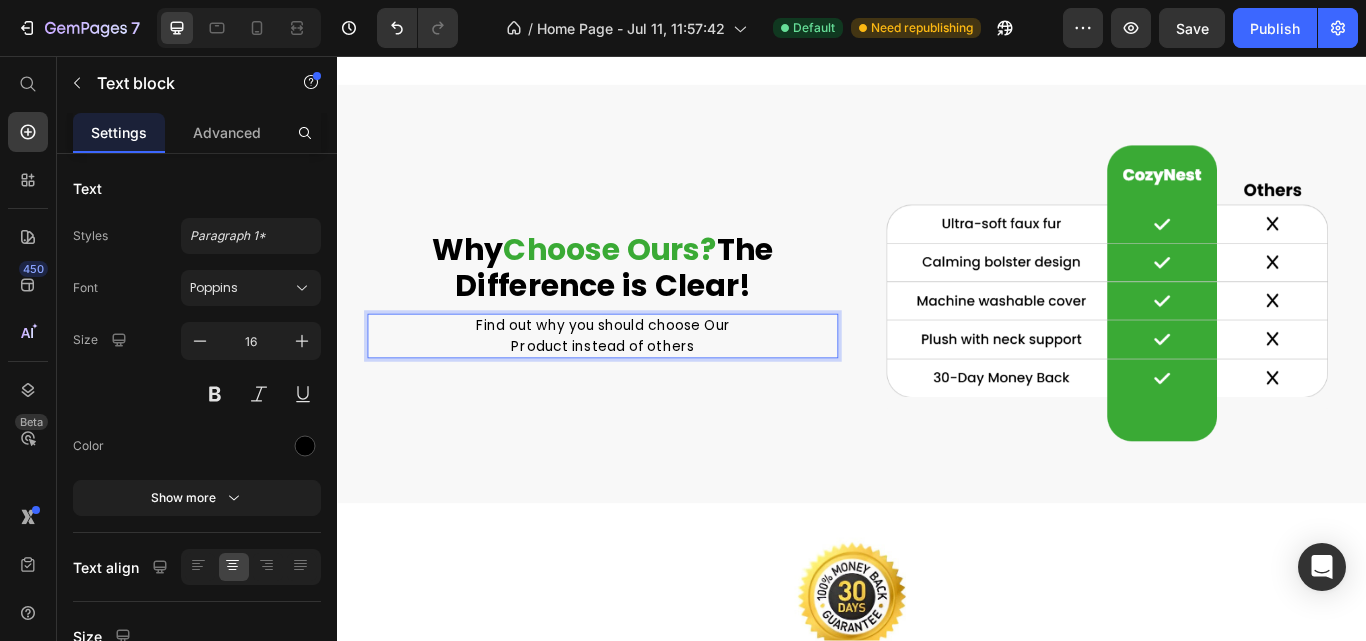 click on "Find out why you should choose Our Product instead of others" at bounding box center (646, 383) 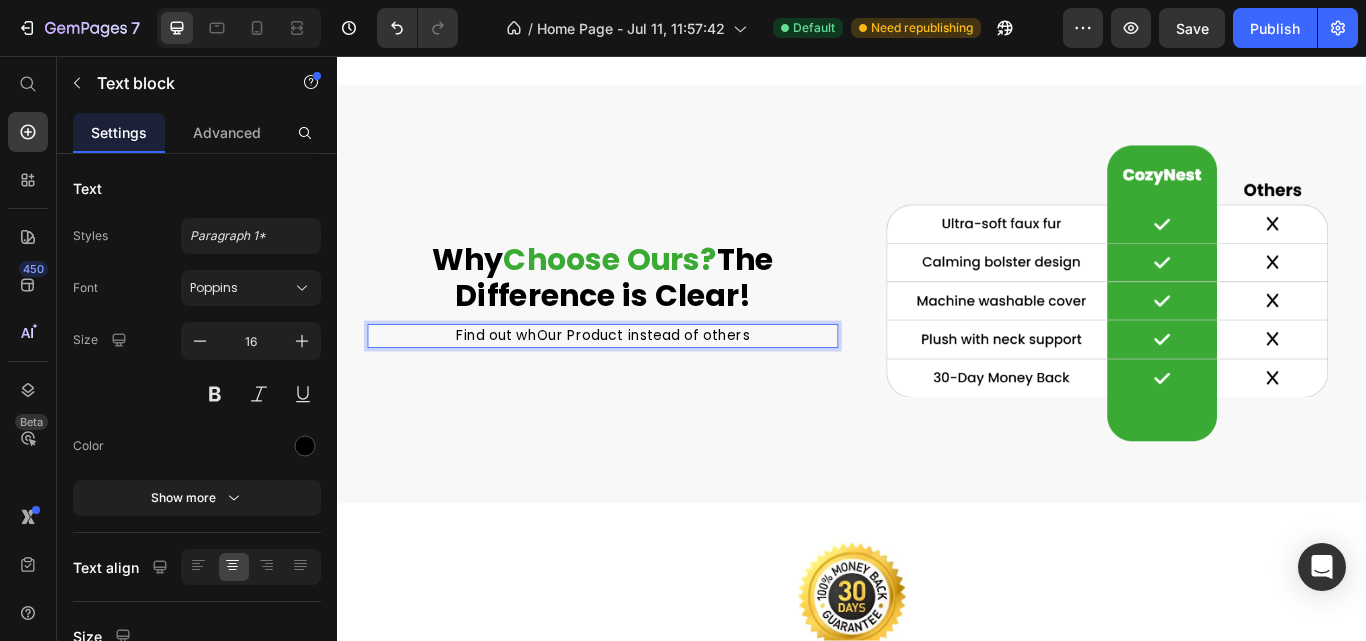 scroll, scrollTop: 3823, scrollLeft: 0, axis: vertical 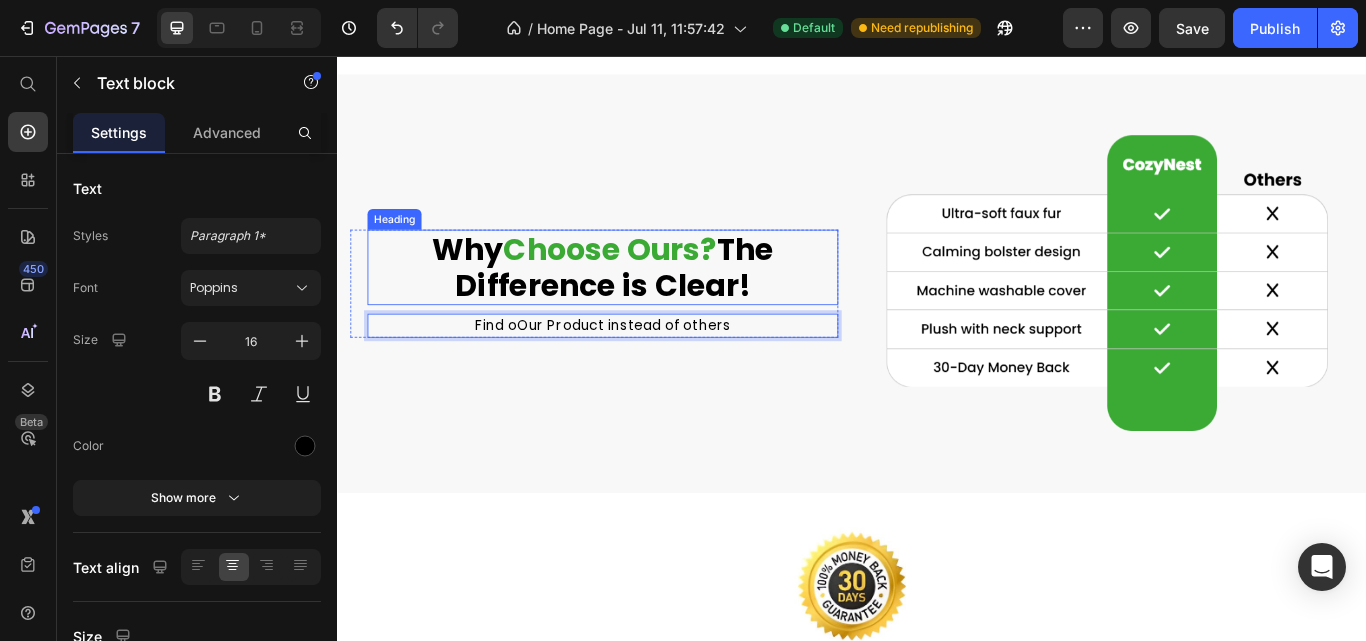 click on "Why  Choose Ours?  The Difference is Clear!" at bounding box center [646, 303] 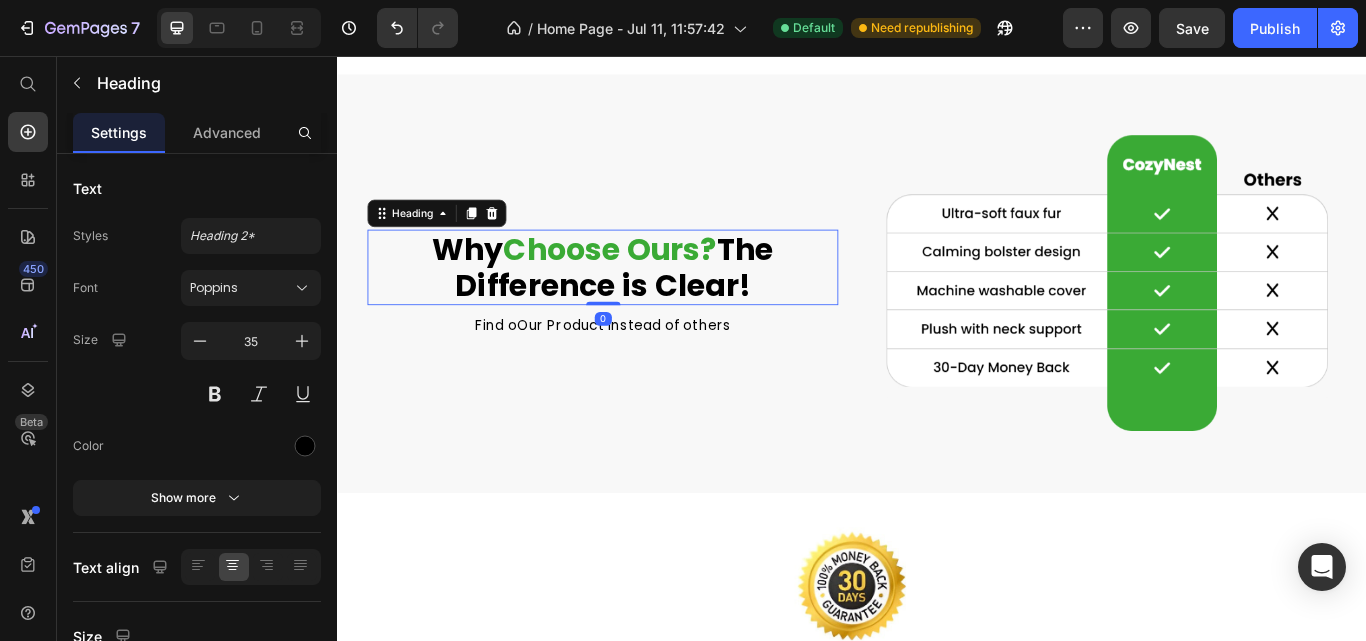 click on "Why  Choose Ours?  The Difference is Clear!" at bounding box center [646, 303] 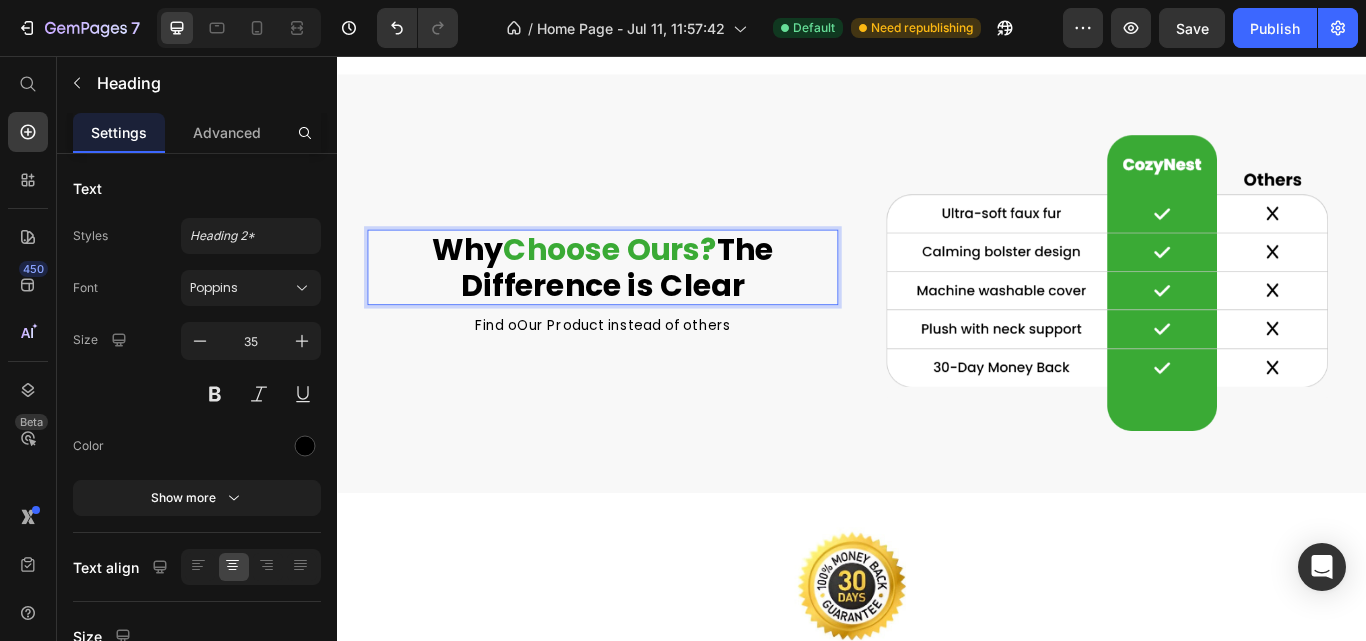 scroll, scrollTop: 1, scrollLeft: 0, axis: vertical 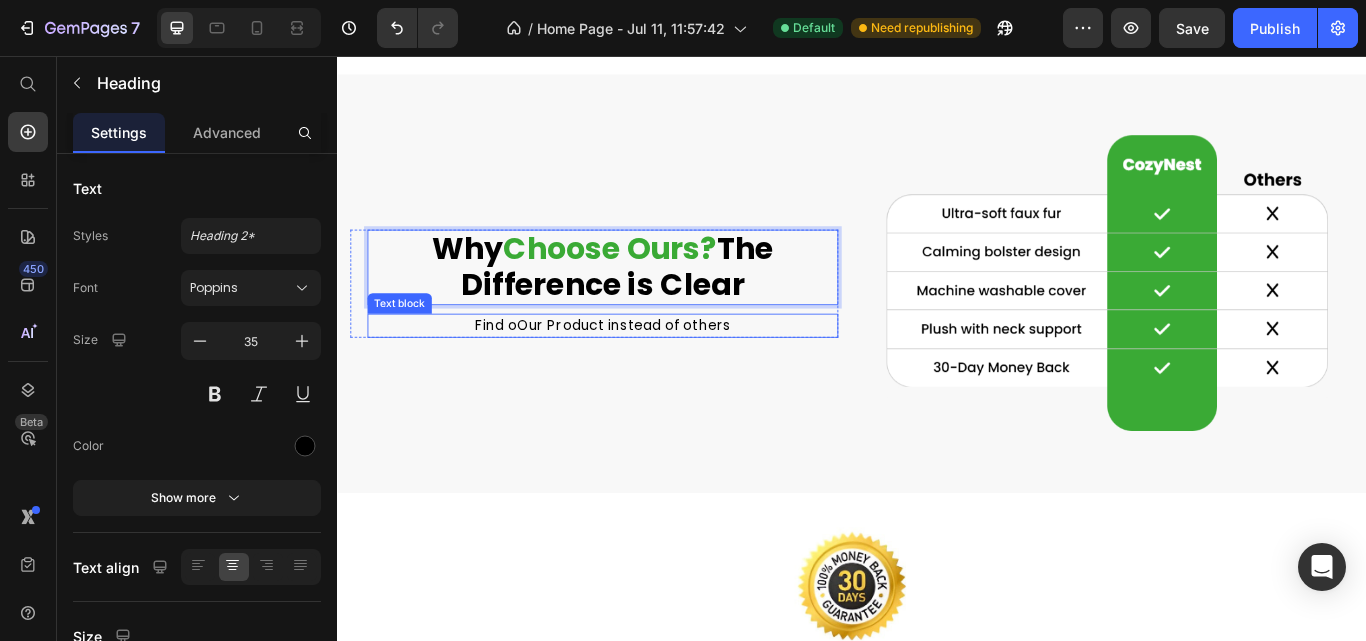 click on "Find oOur Product instead of others" at bounding box center (646, 371) 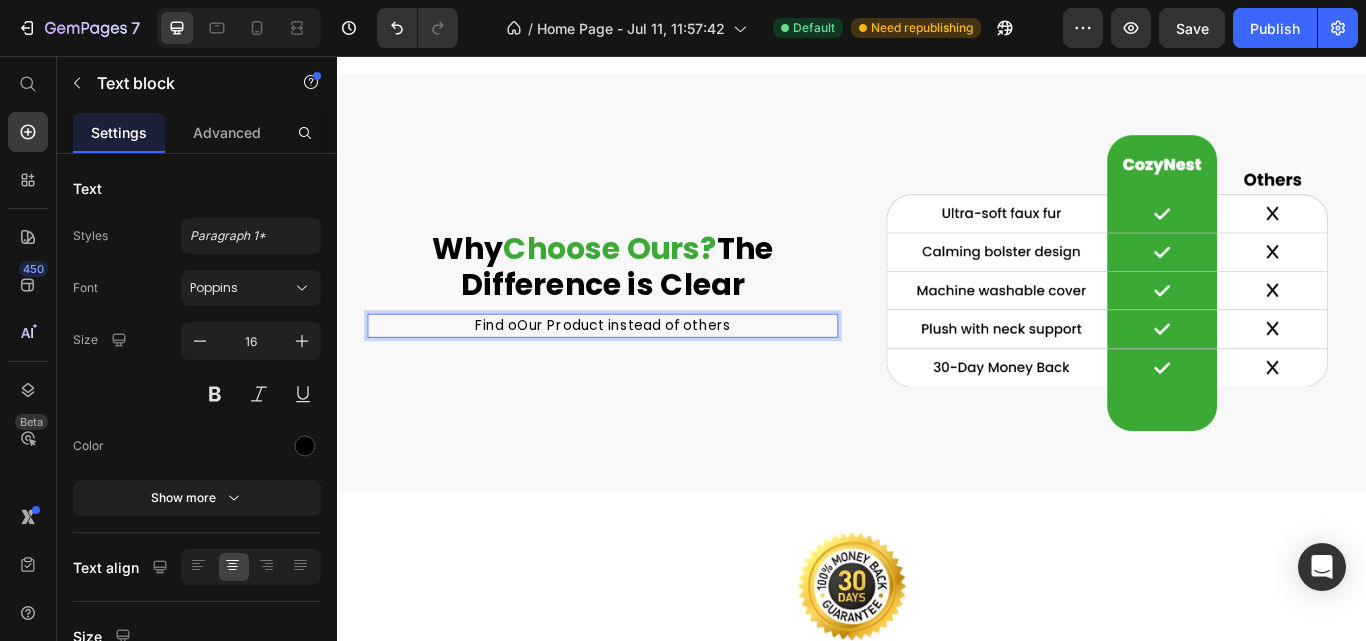 click on "Find oOur Product instead of others" at bounding box center [646, 371] 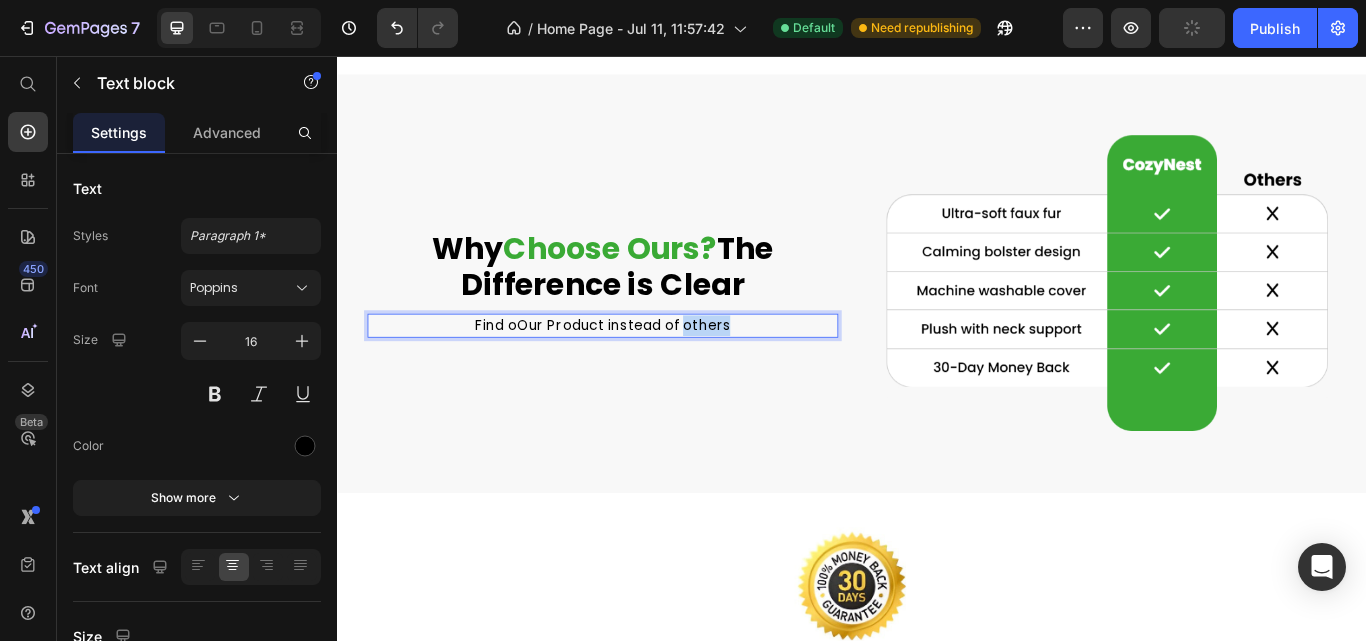 click on "Find oOur Product instead of others" at bounding box center (646, 371) 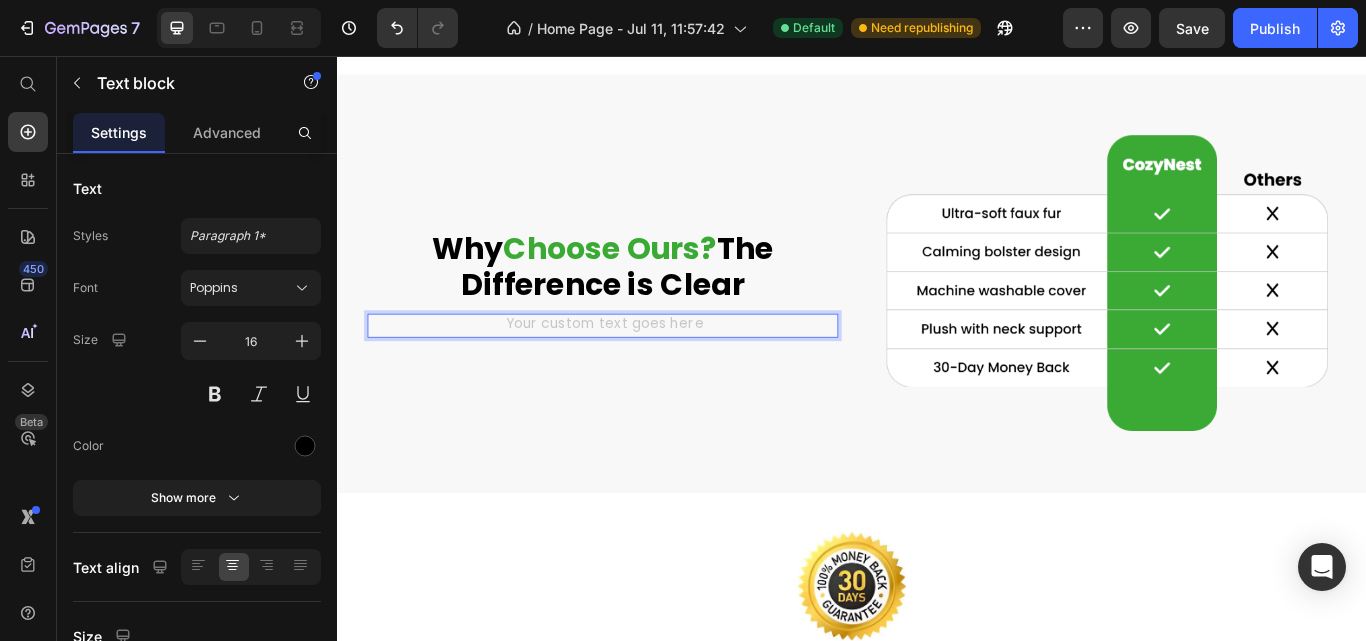 scroll, scrollTop: 3811, scrollLeft: 0, axis: vertical 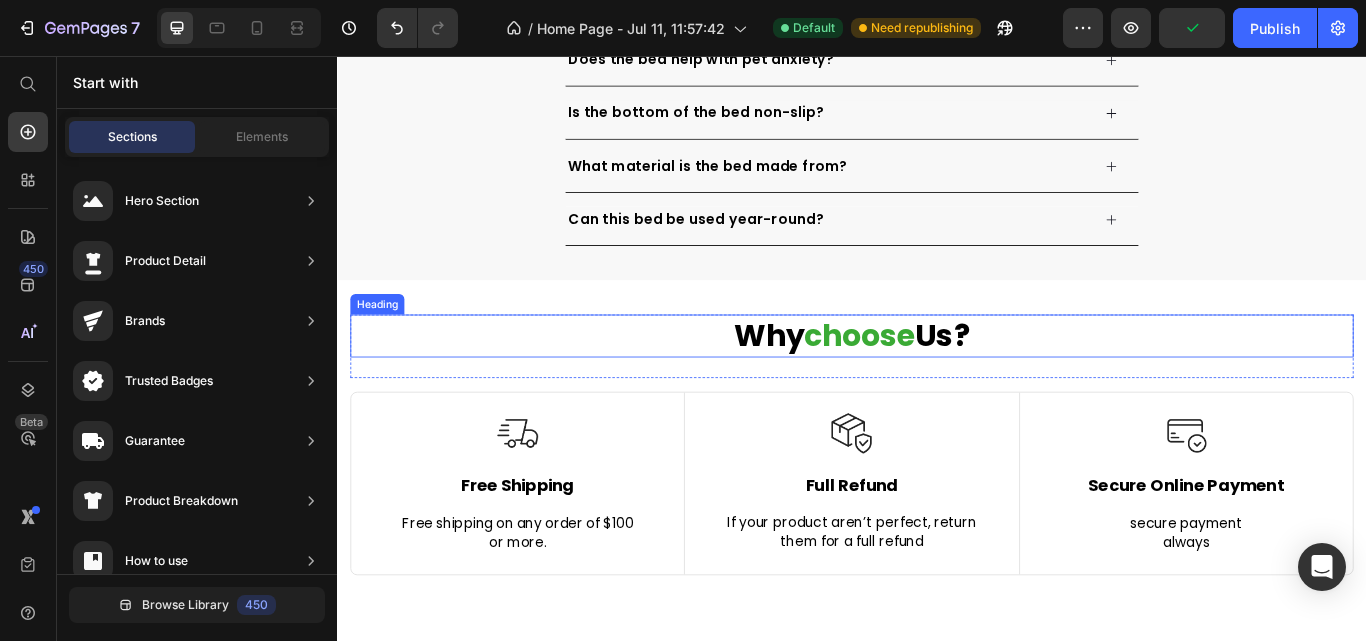 click on "choose" at bounding box center [946, 382] 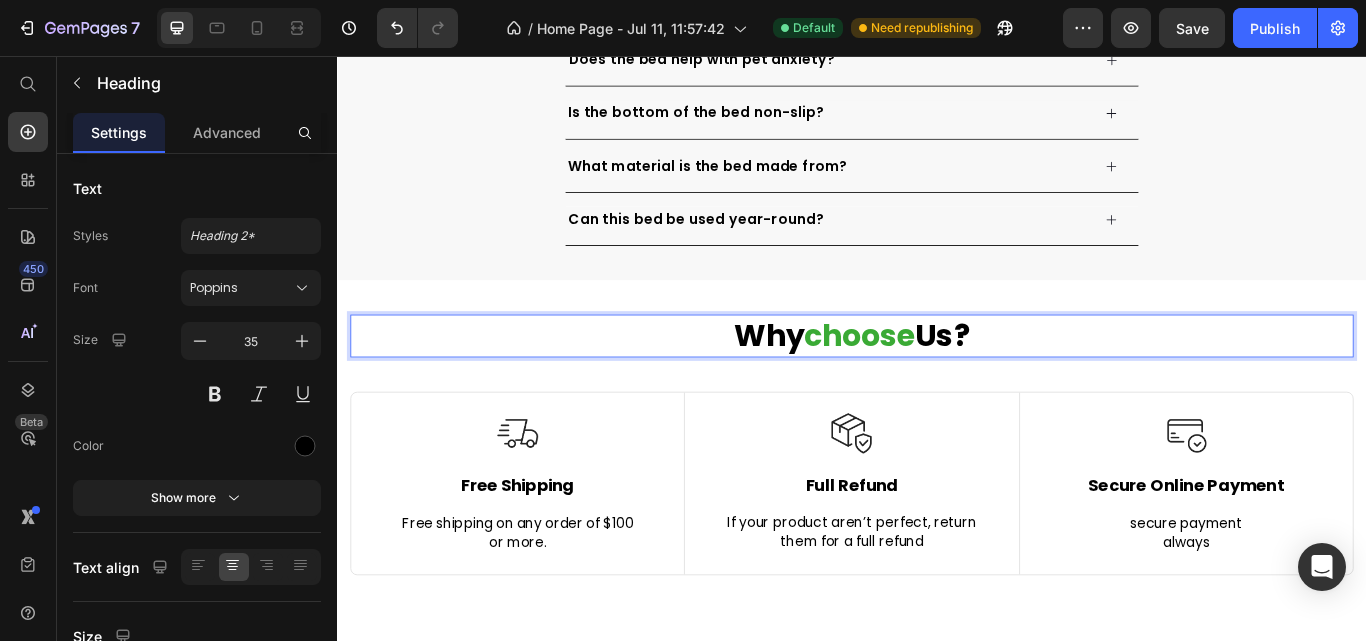 click on "choose" at bounding box center [946, 382] 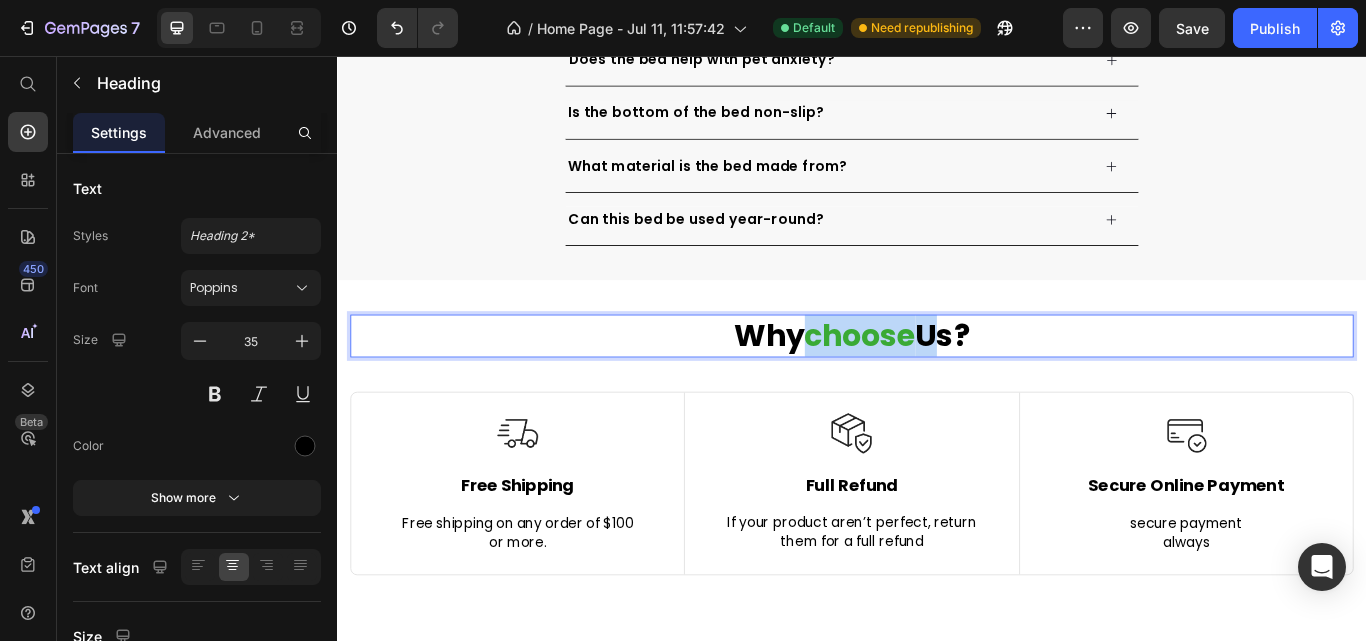 click on "choose" at bounding box center [946, 382] 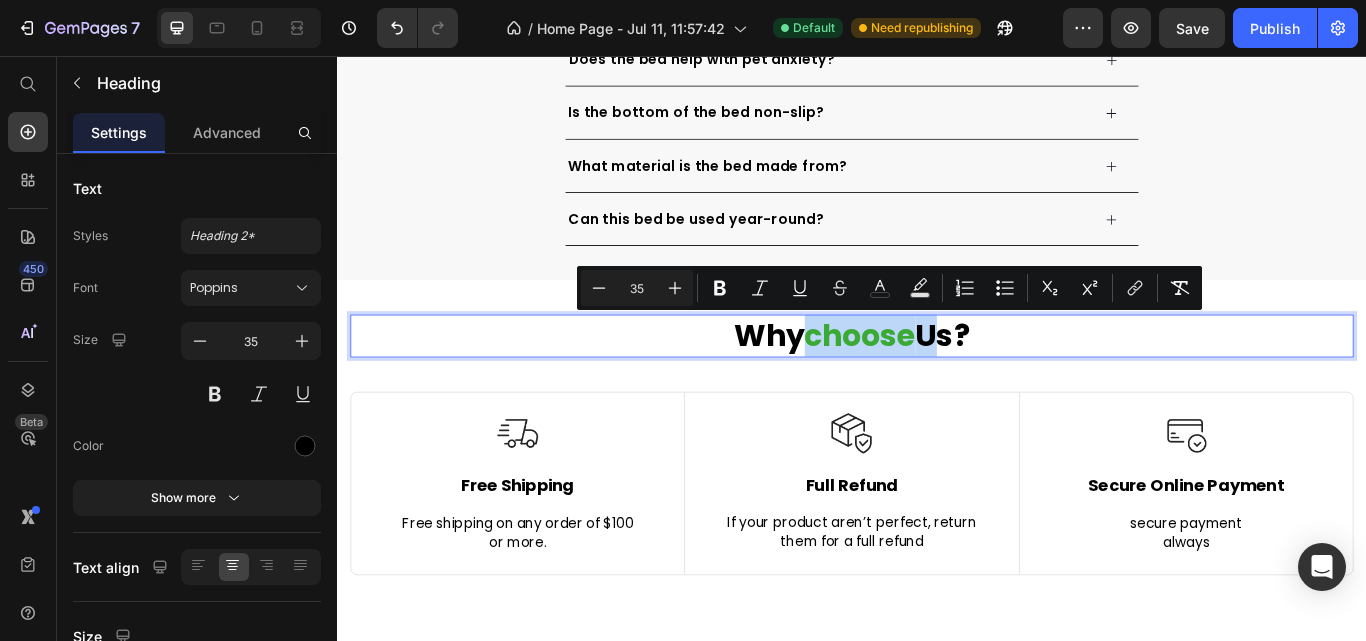 click on "choose" at bounding box center [946, 382] 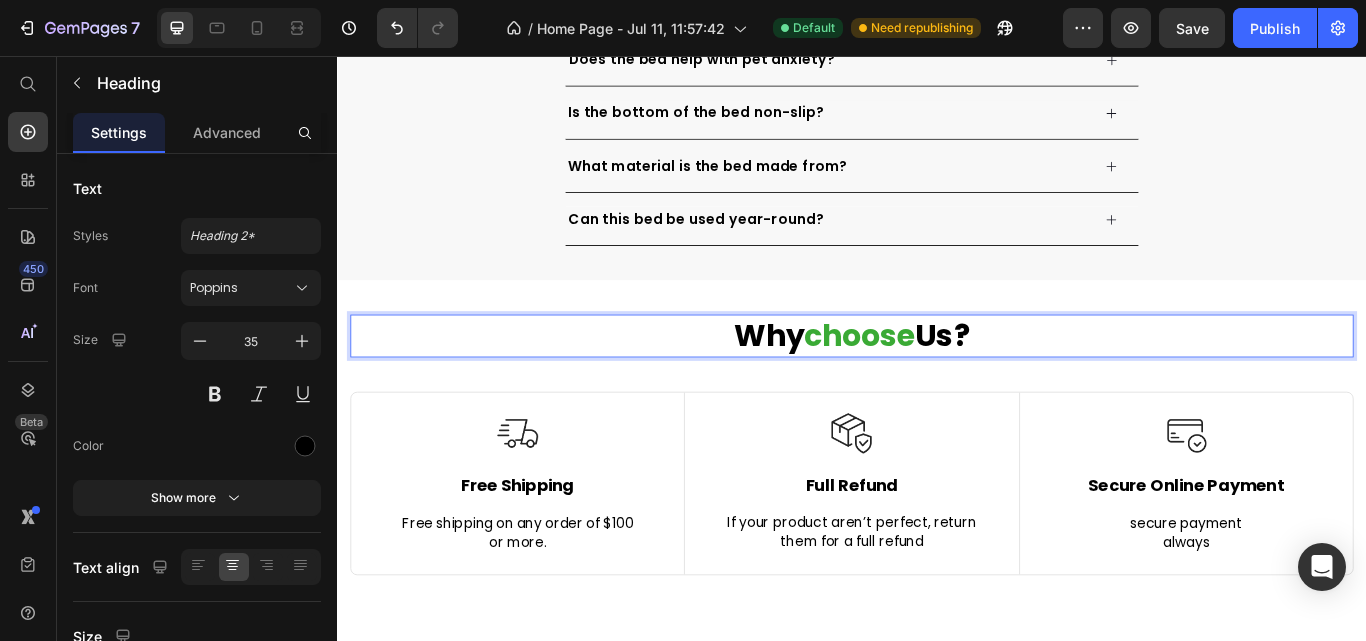 click on "choose" at bounding box center [946, 382] 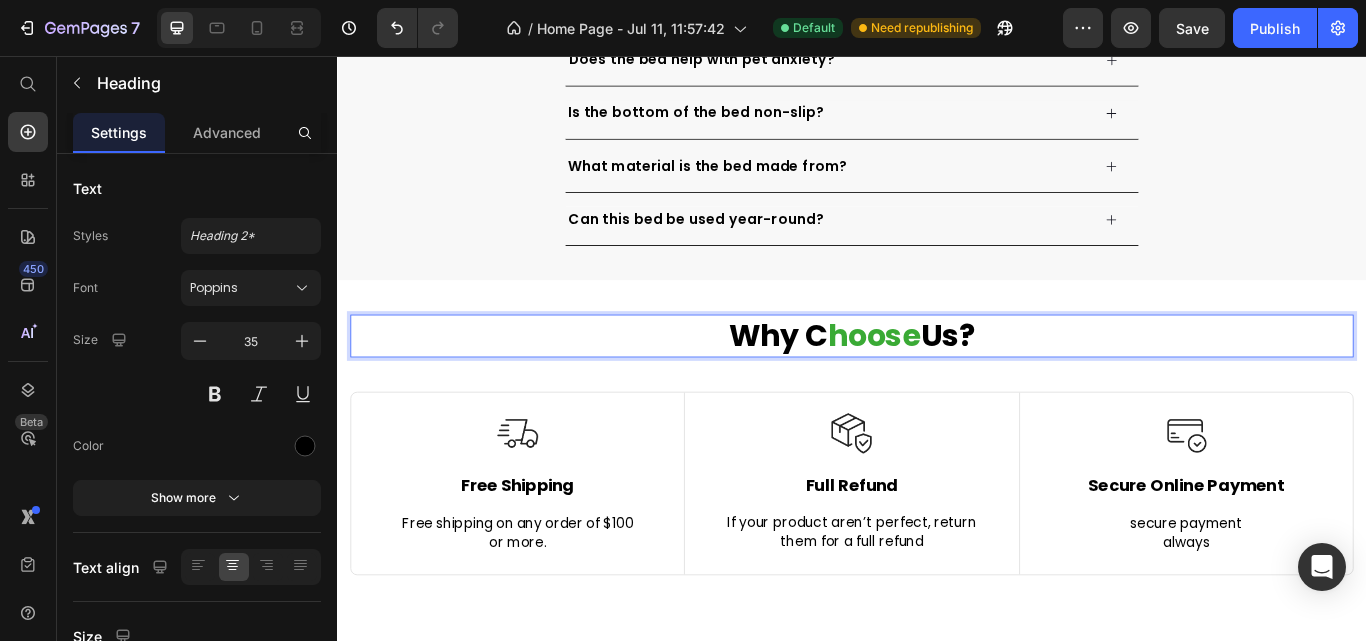 click on "hoose" at bounding box center [963, 382] 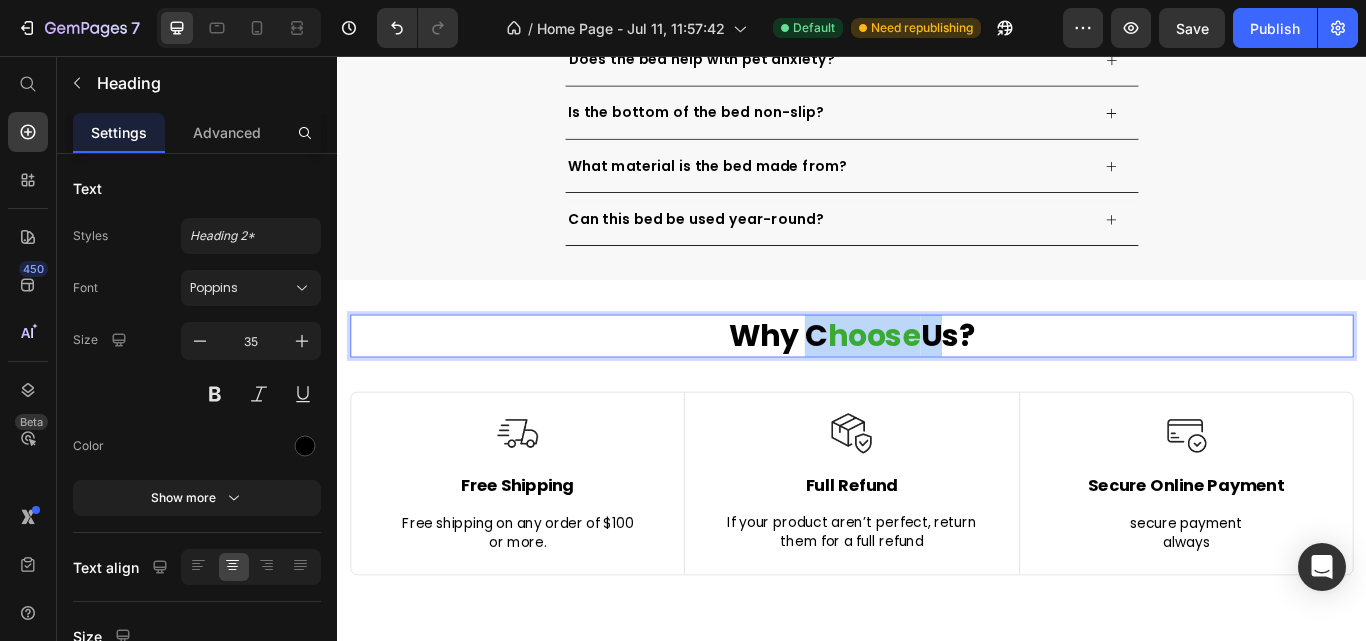 click on "hoose" at bounding box center [963, 382] 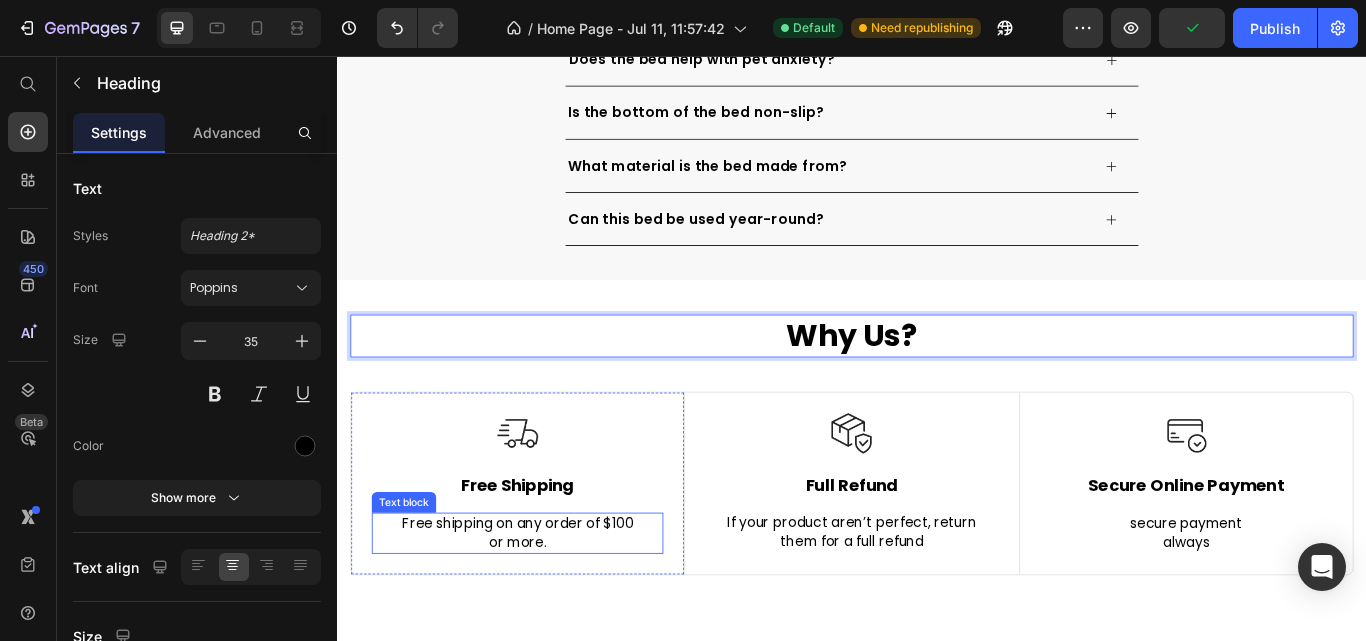 click on "Free shipping on any order of $100" at bounding box center [547, 602] 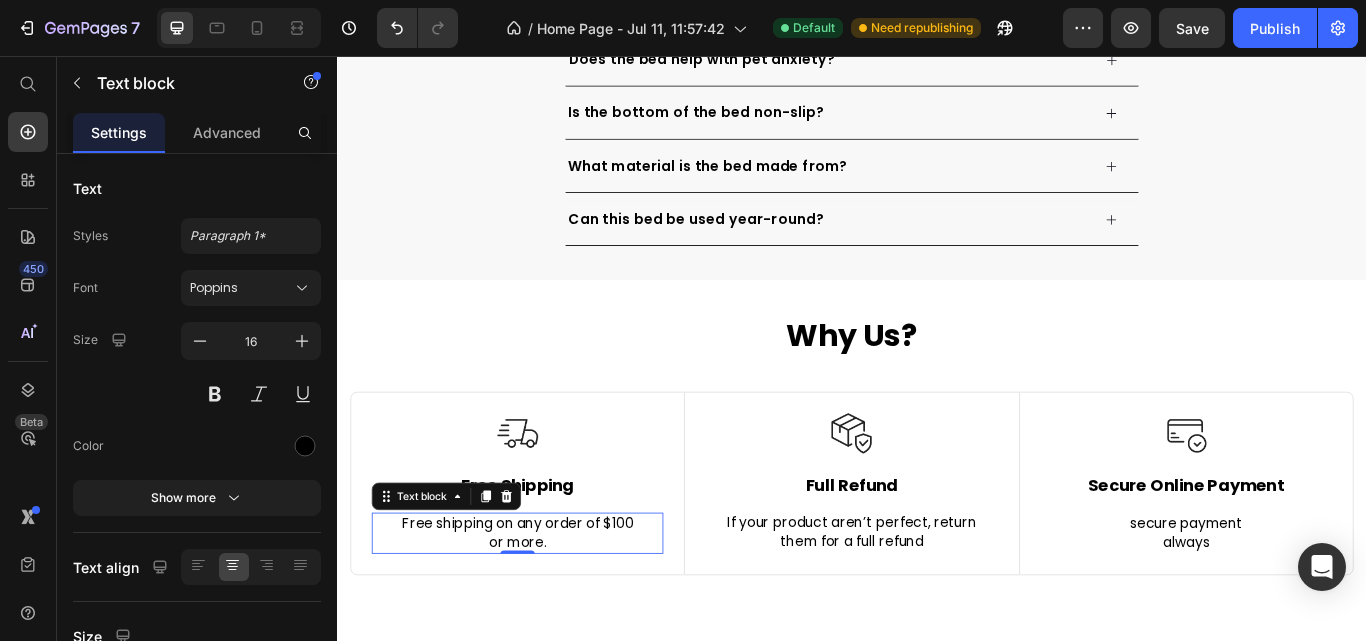 click on "Free shipping on any order of $100" at bounding box center [547, 602] 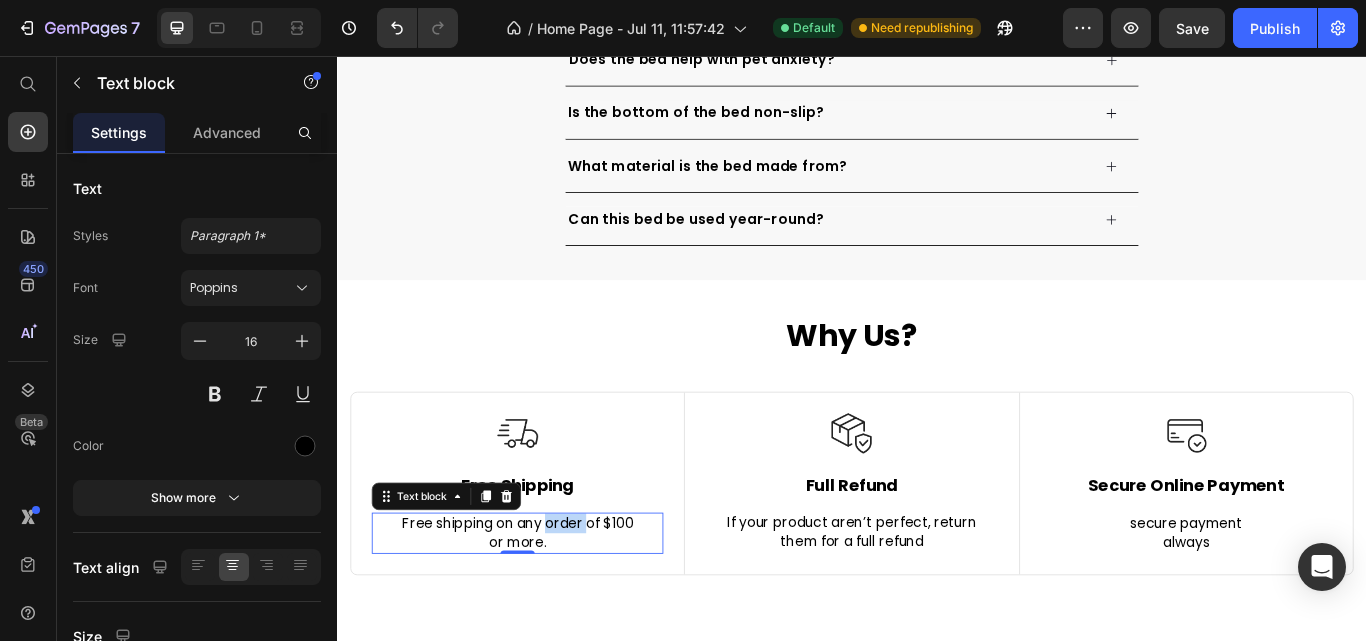 click on "Free shipping on any order of $100" at bounding box center (547, 602) 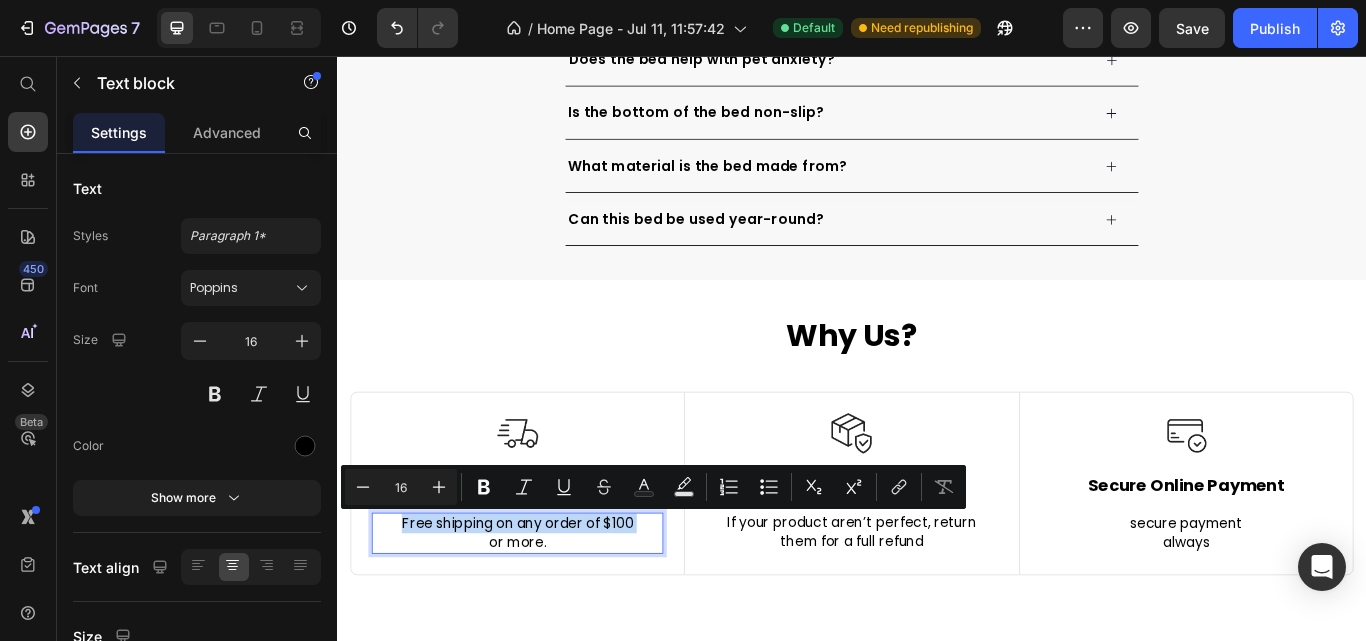 click on "Free shipping on any order of $100" at bounding box center [547, 602] 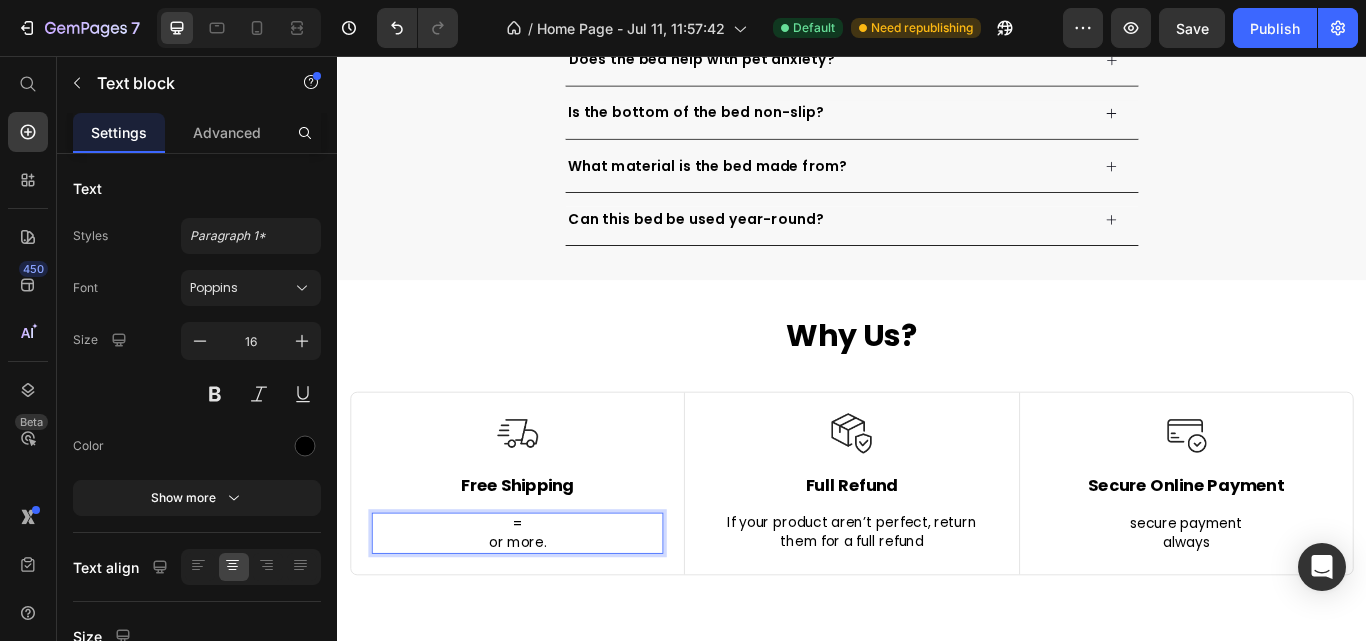 click on "or more." at bounding box center [547, 624] 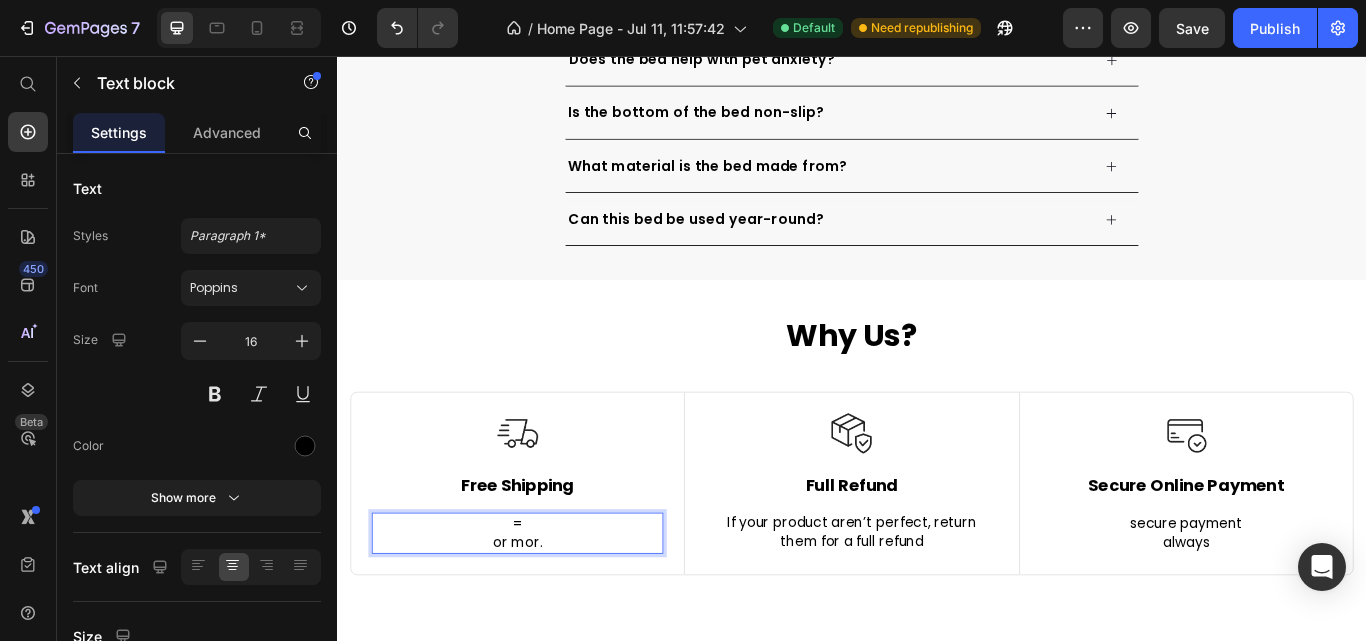 scroll, scrollTop: 98, scrollLeft: 0, axis: vertical 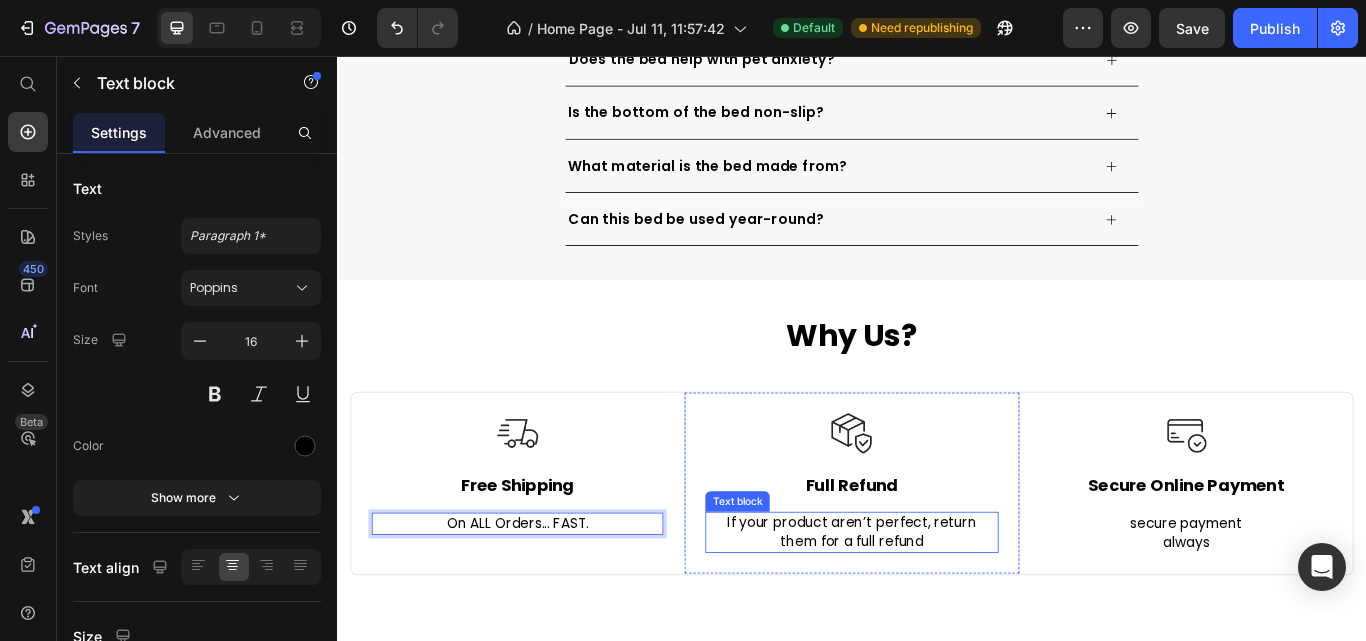 click on "If your product aren’t perfect, return them for a full refund" at bounding box center (936, 612) 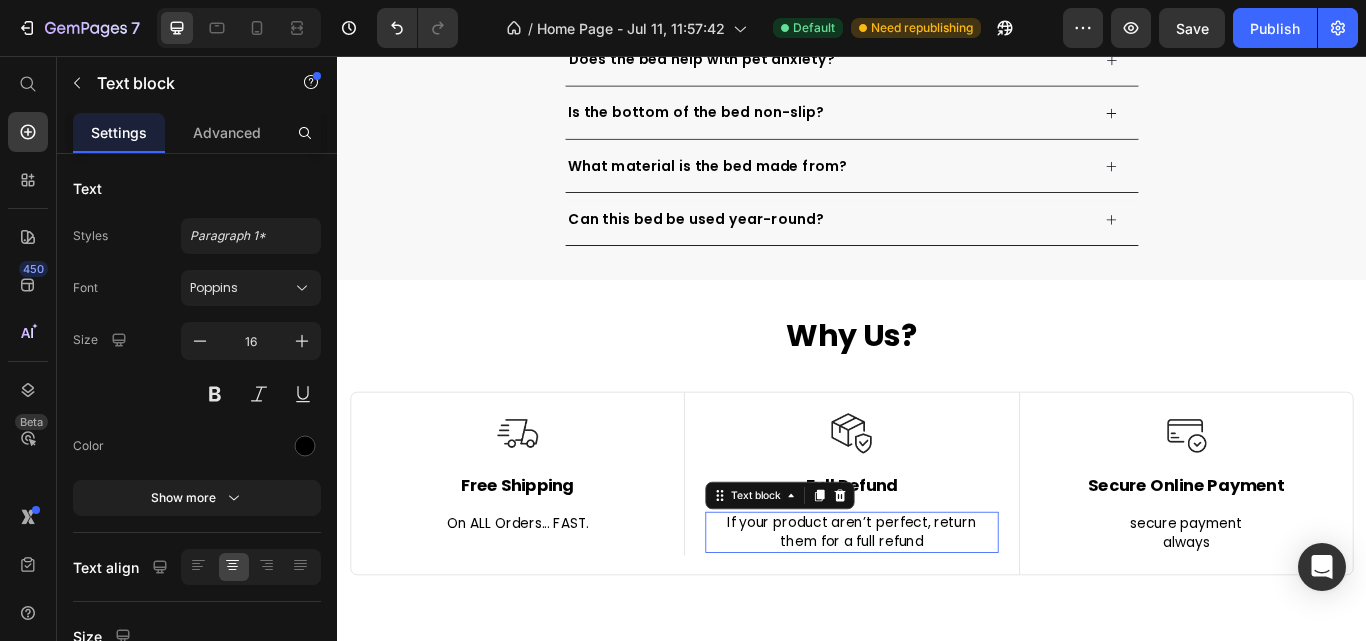 scroll, scrollTop: 0, scrollLeft: 0, axis: both 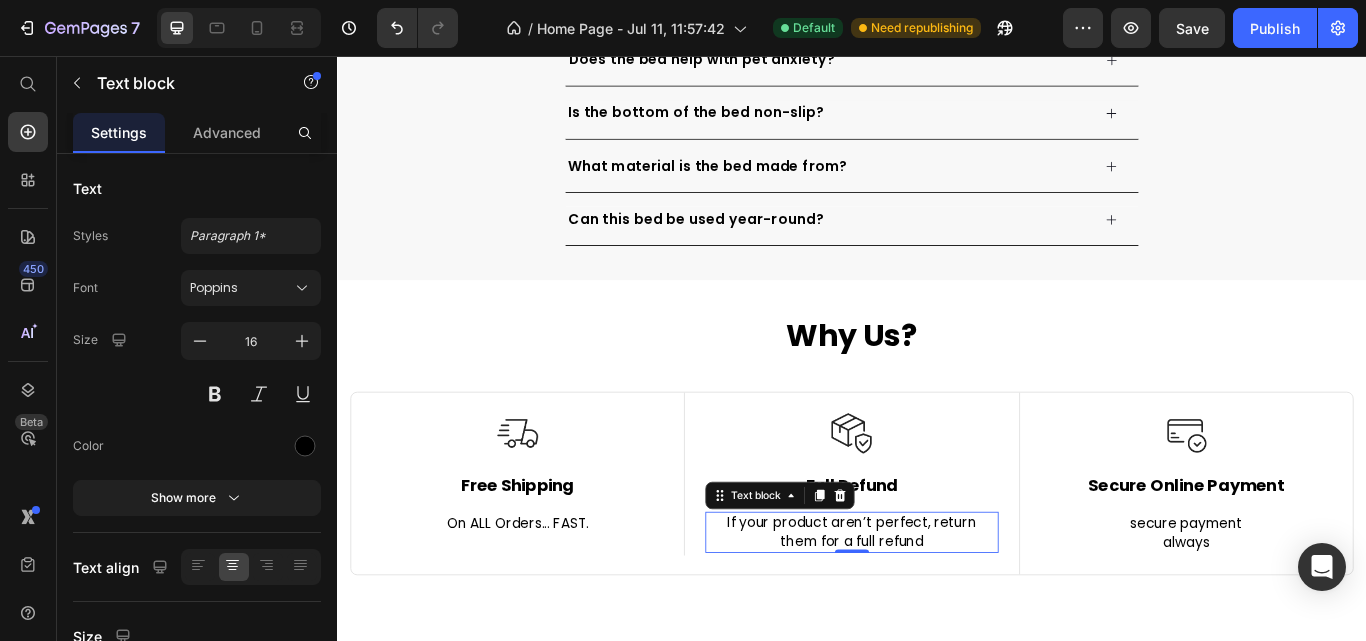 click on "If your product aren’t perfect, return them for a full refund" at bounding box center (936, 612) 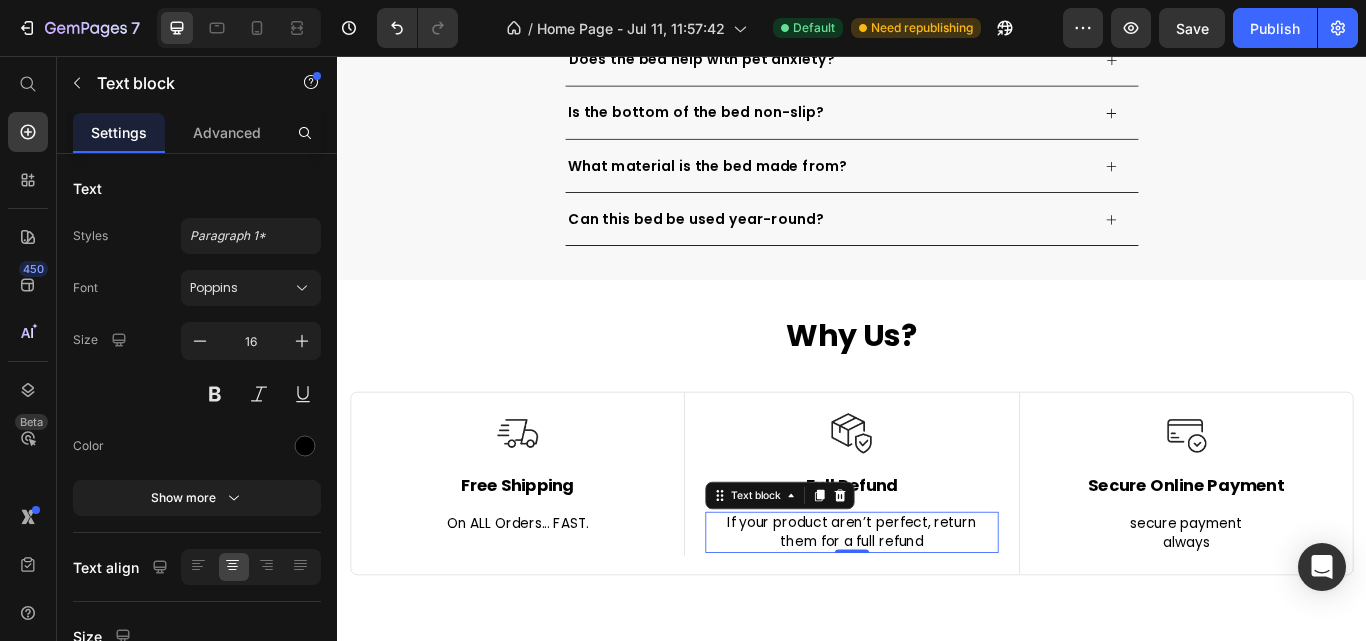 click on "If your product aren’t perfect, return them for a full refund" at bounding box center [936, 612] 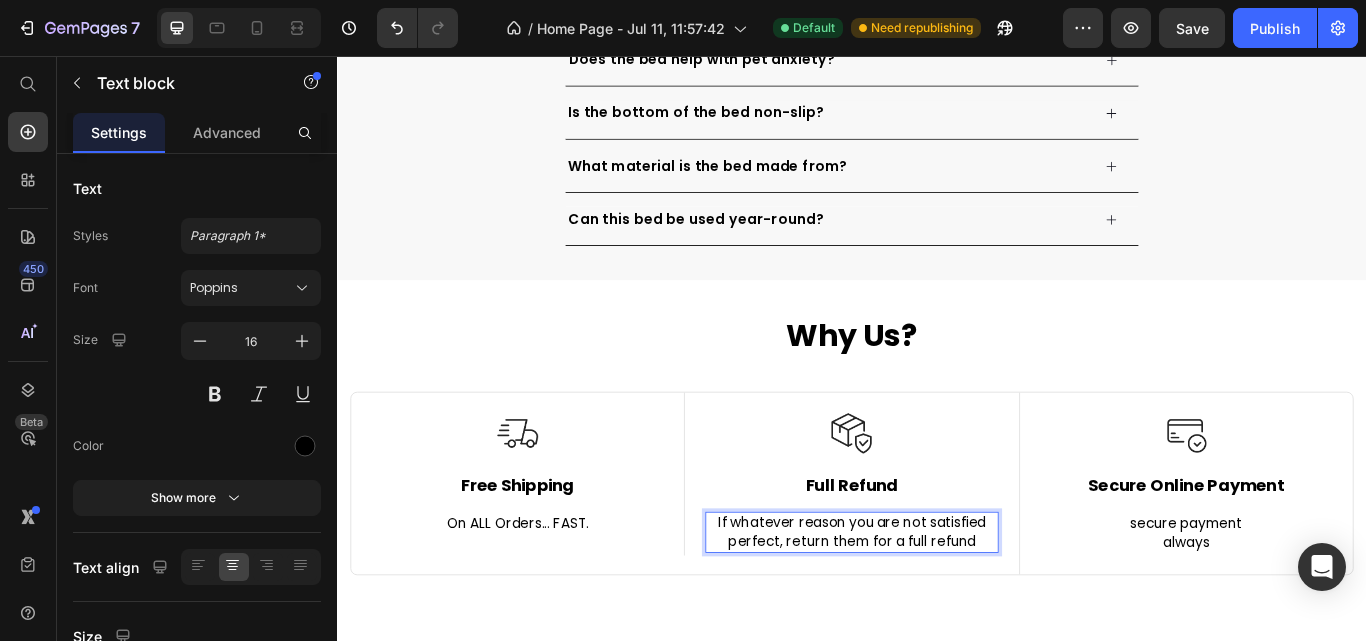 click on "If whatever reason you are not satisfied perfect, return them for a full refund" at bounding box center (936, 612) 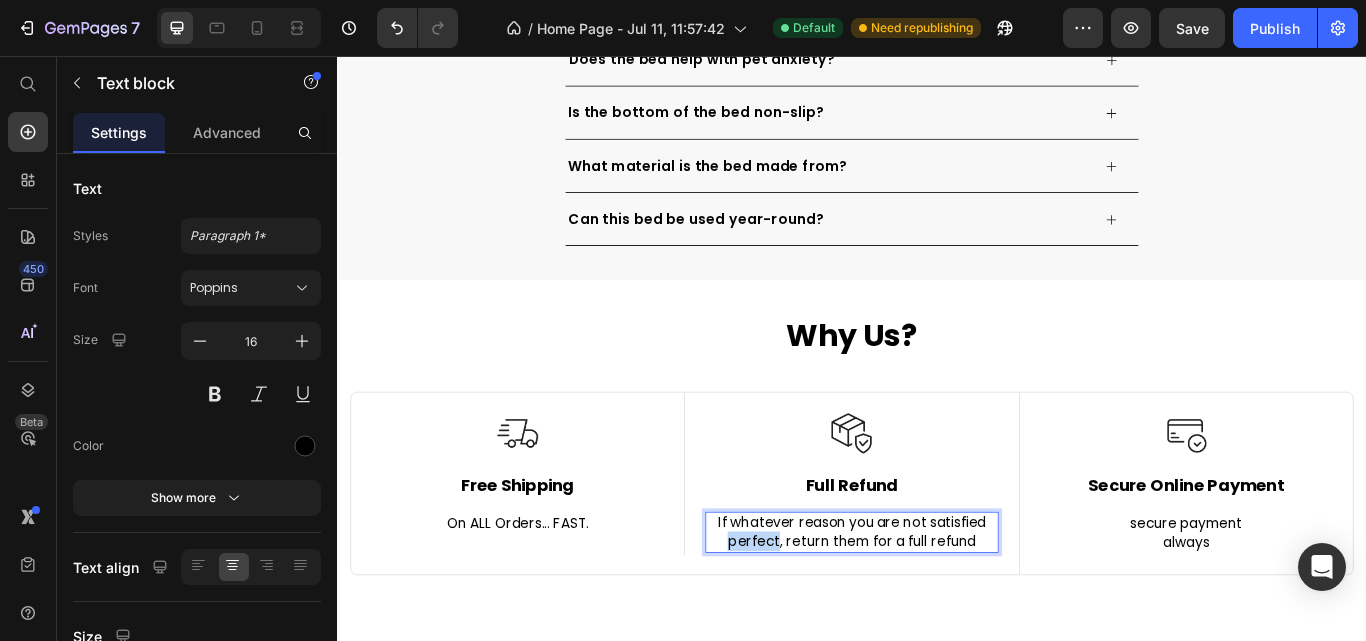 click on "If whatever reason you are not satisfied perfect, return them for a full refund" at bounding box center (936, 612) 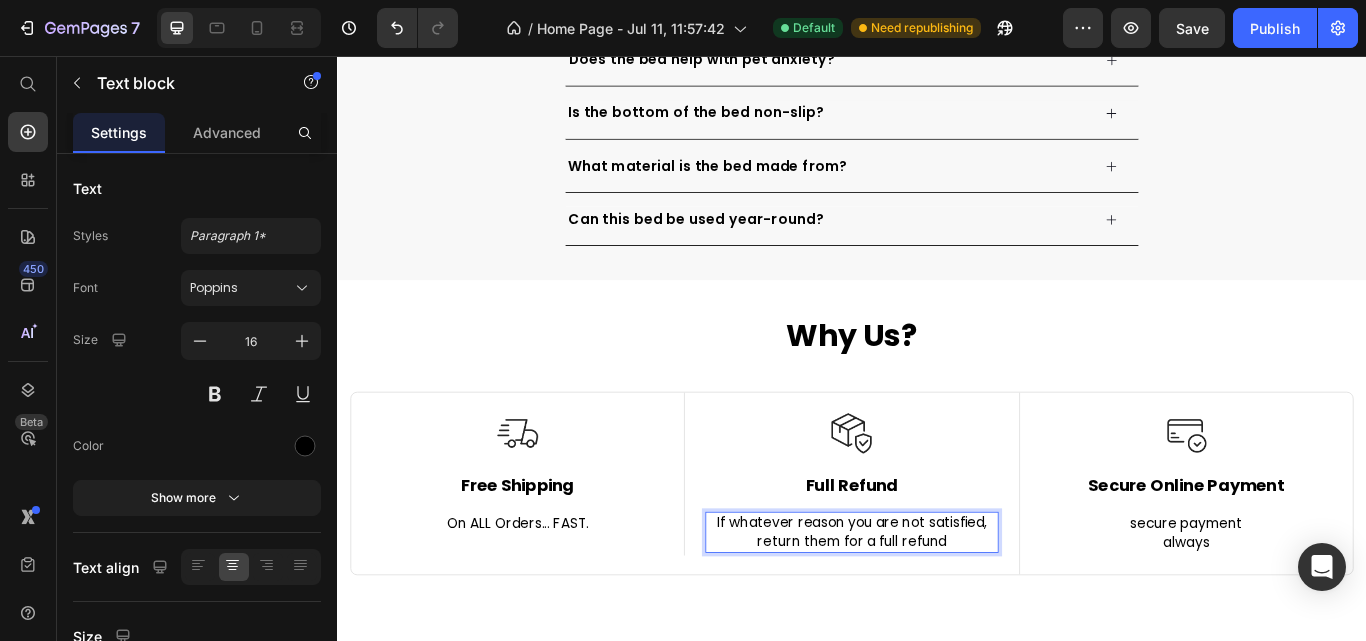 click on "If whatever reason you are not satisfied, return them for a full refund" at bounding box center (936, 612) 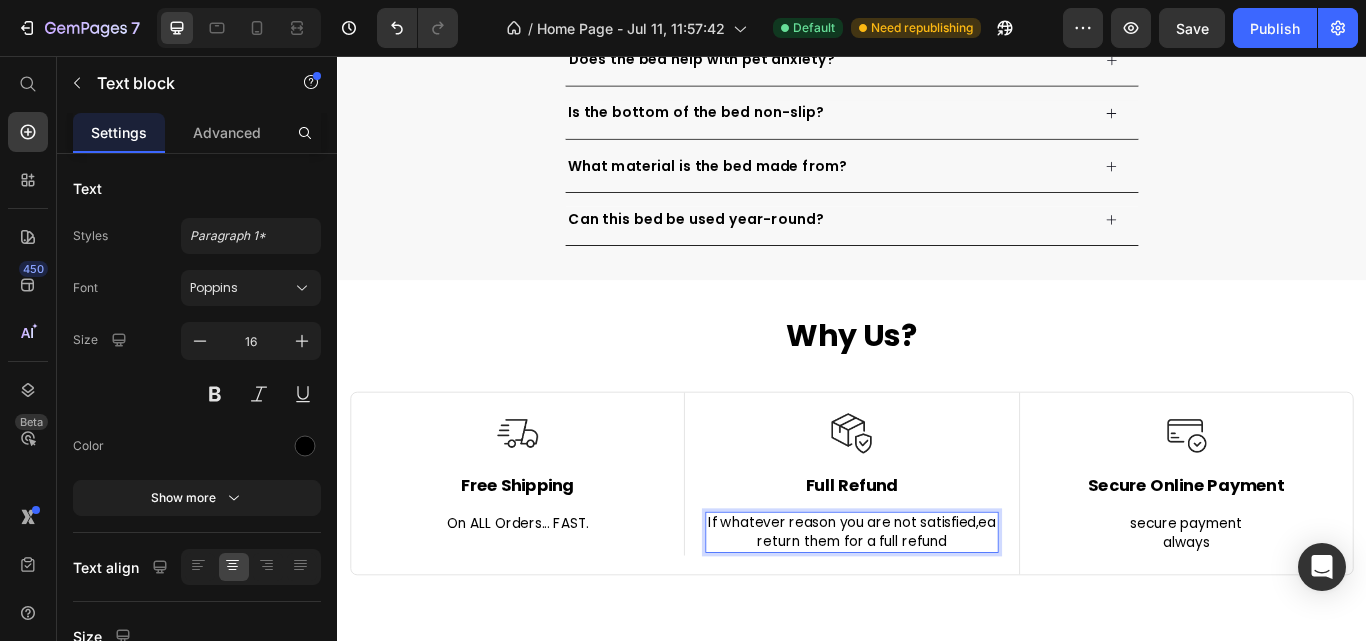 scroll, scrollTop: 13, scrollLeft: 0, axis: vertical 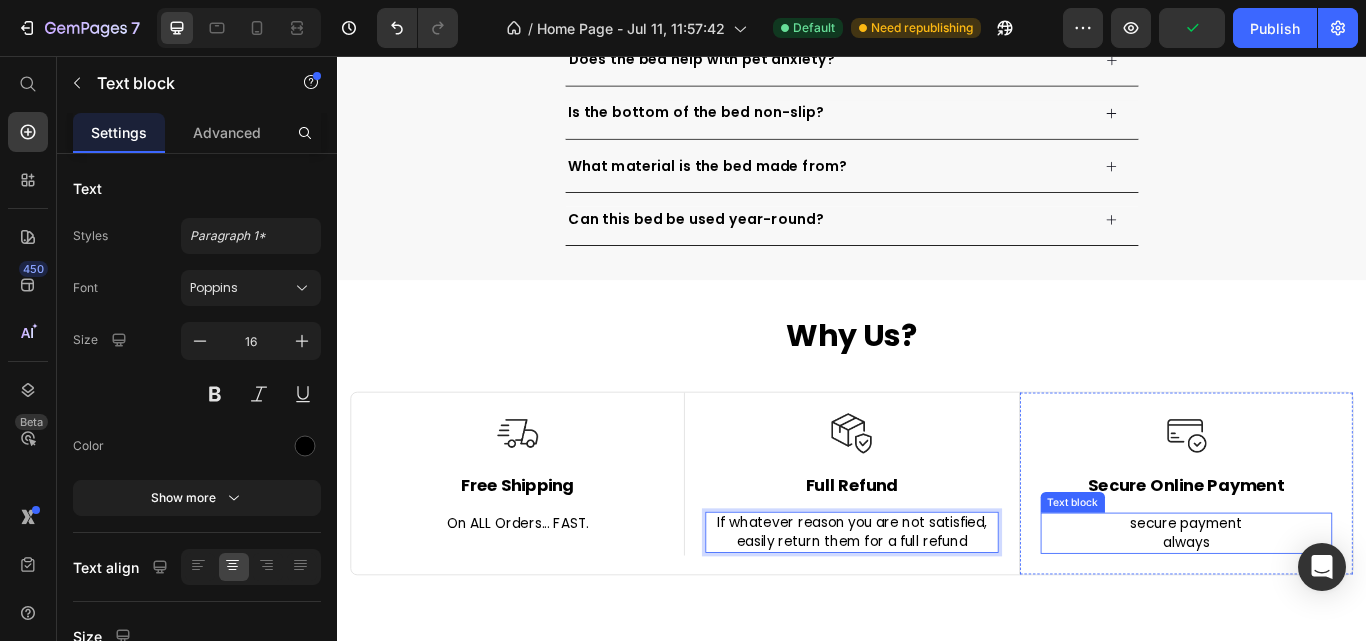 click on "secure payment always" at bounding box center [1327, 613] 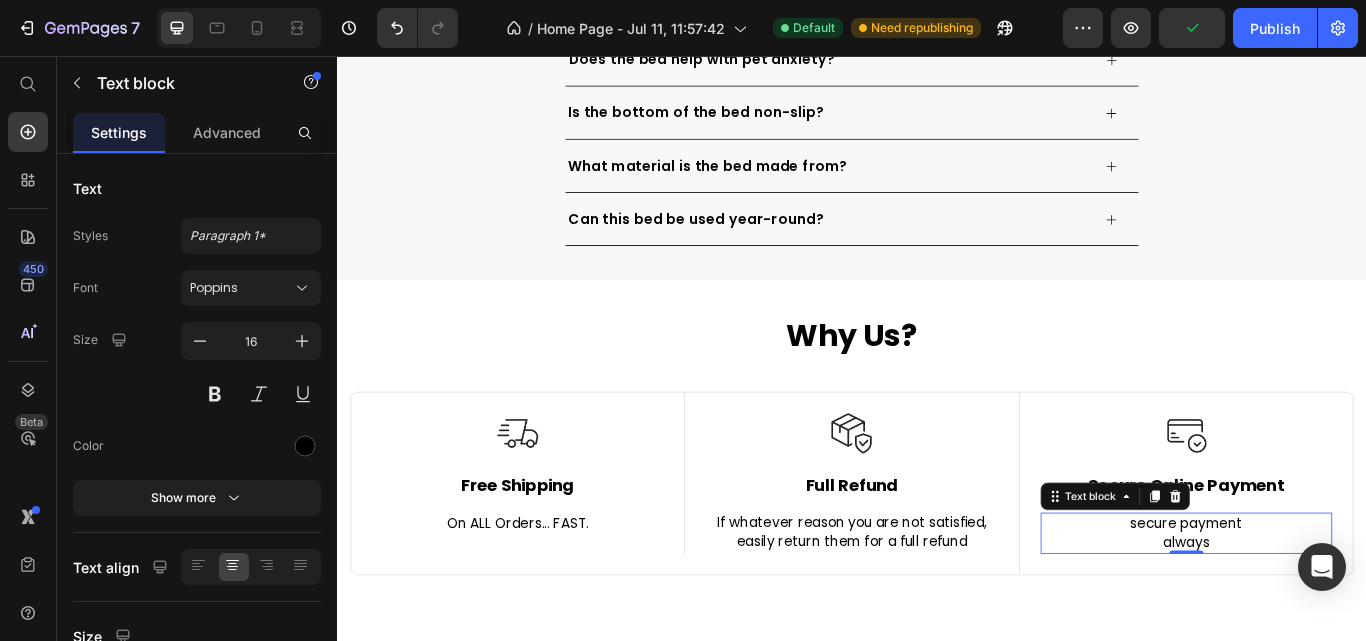scroll, scrollTop: 0, scrollLeft: 0, axis: both 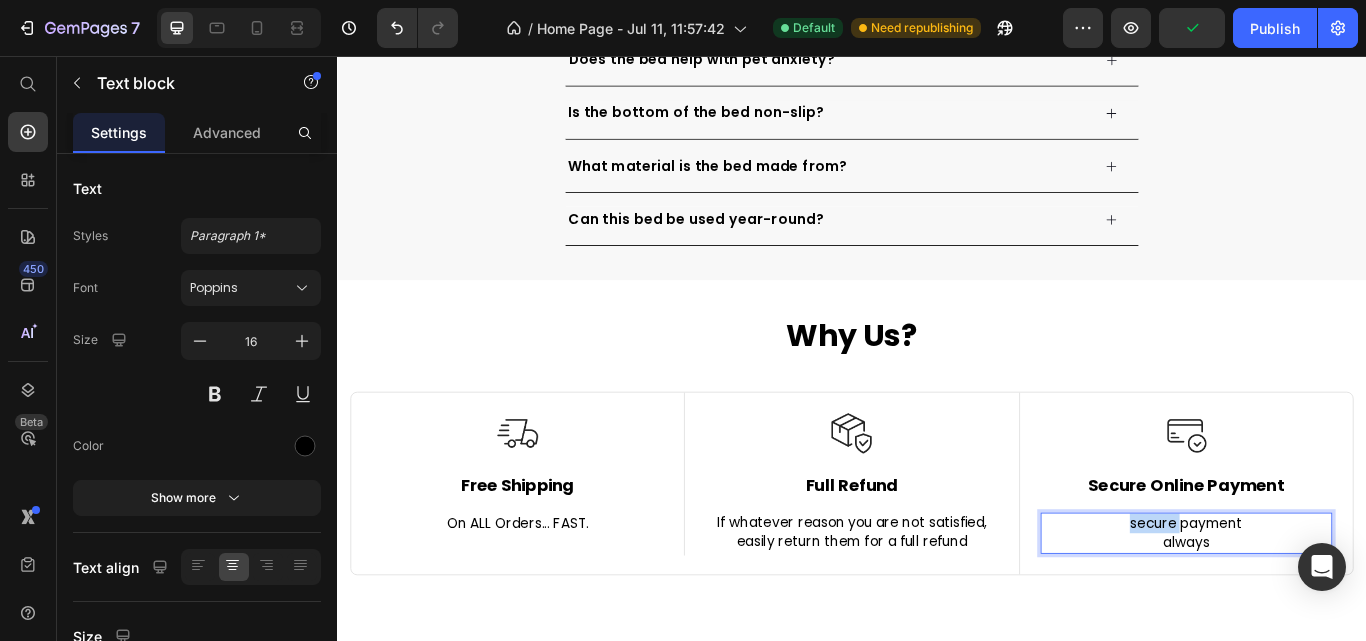 click on "secure payment always" at bounding box center (1327, 613) 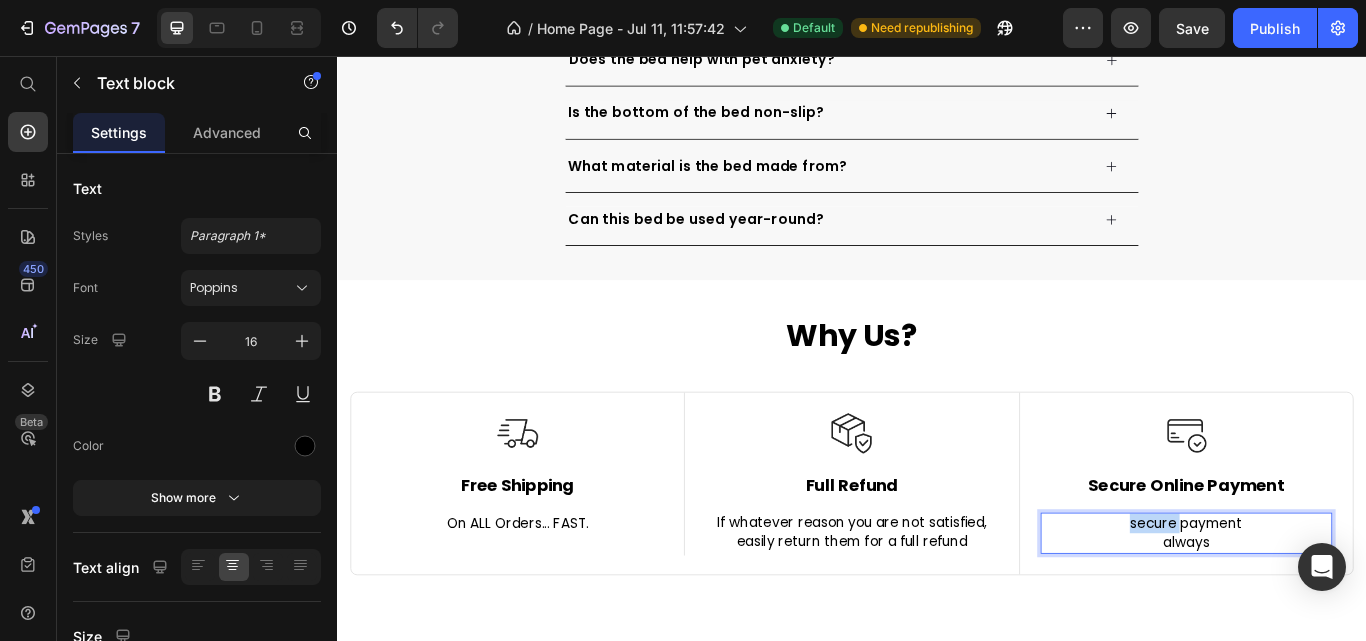 click on "secure payment always" at bounding box center [1327, 613] 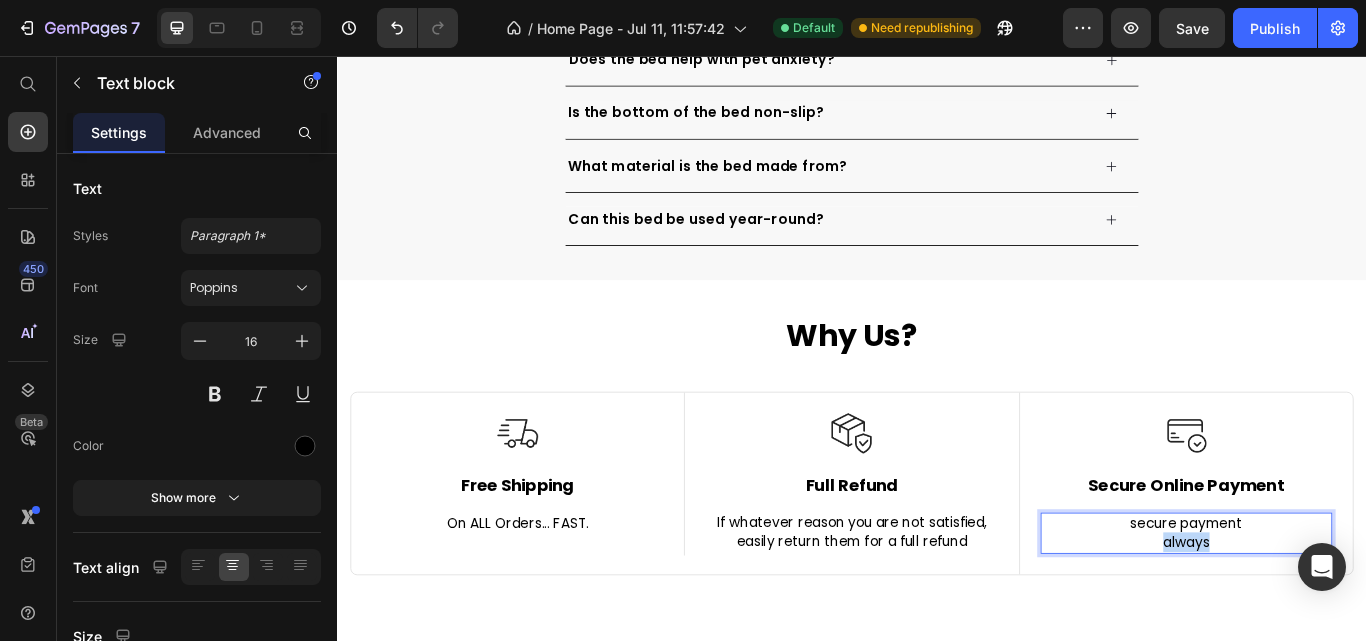click on "secure payment always" at bounding box center (1327, 613) 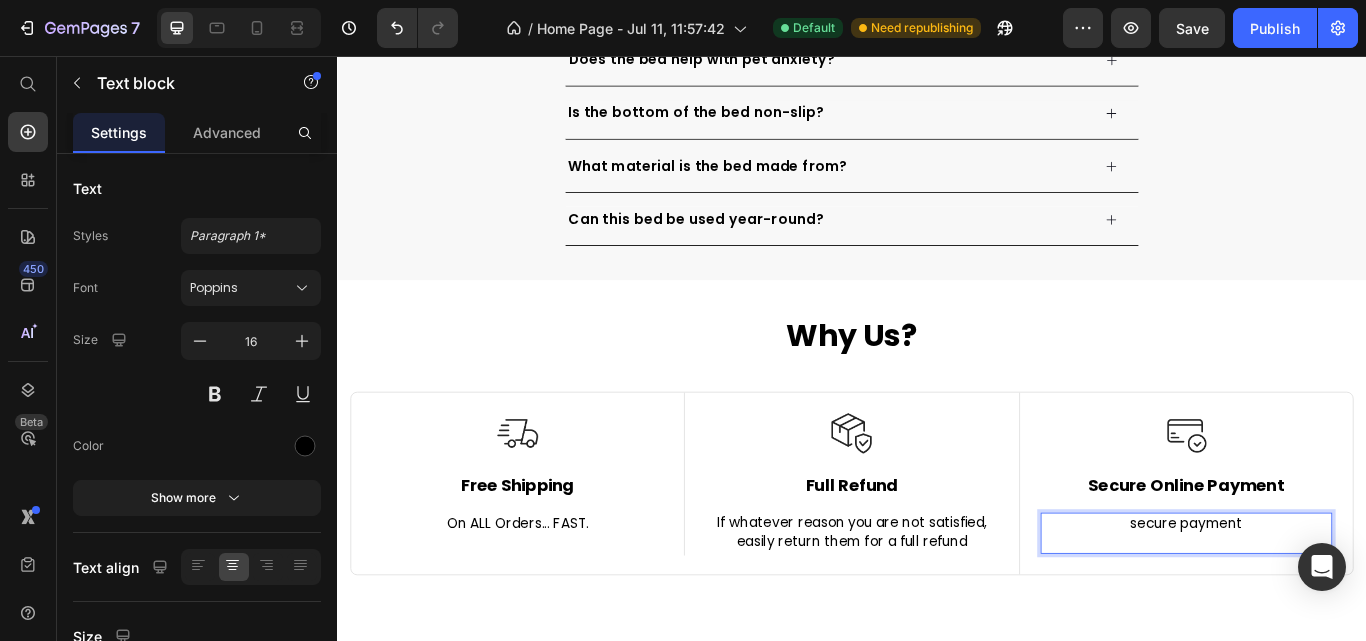 scroll, scrollTop: 14, scrollLeft: 0, axis: vertical 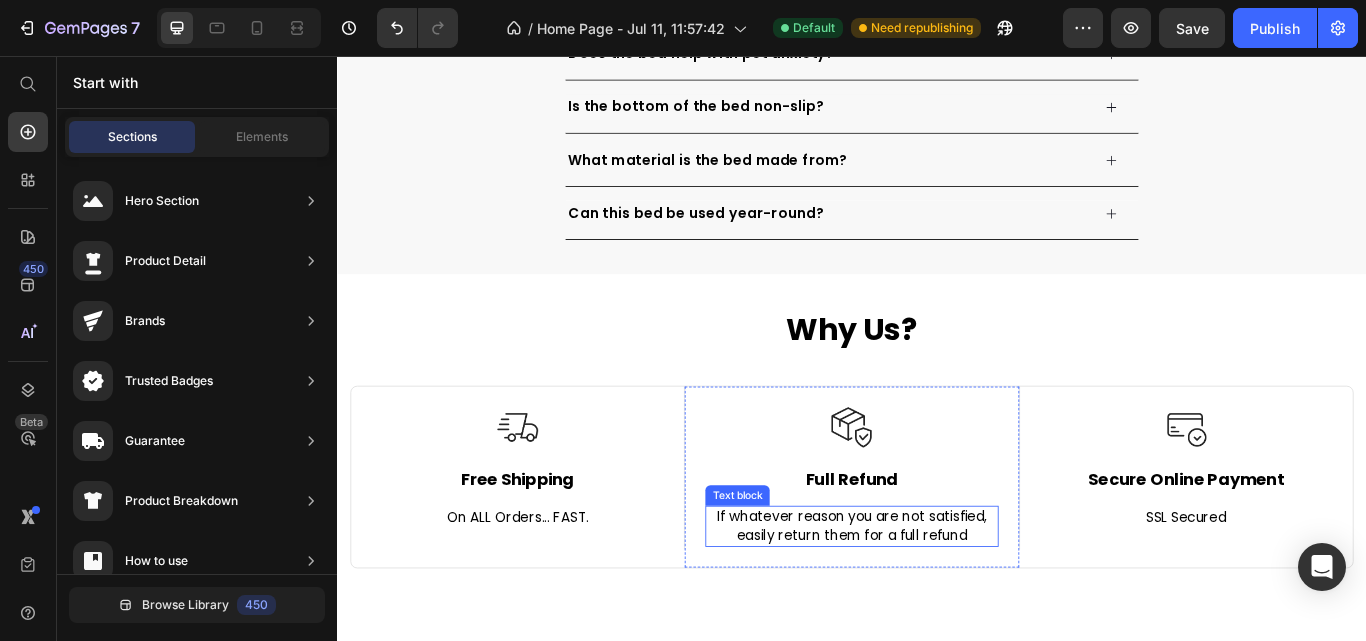 click on "If whatever reason you are not satisfied, easily return them for a full refund" at bounding box center [936, 605] 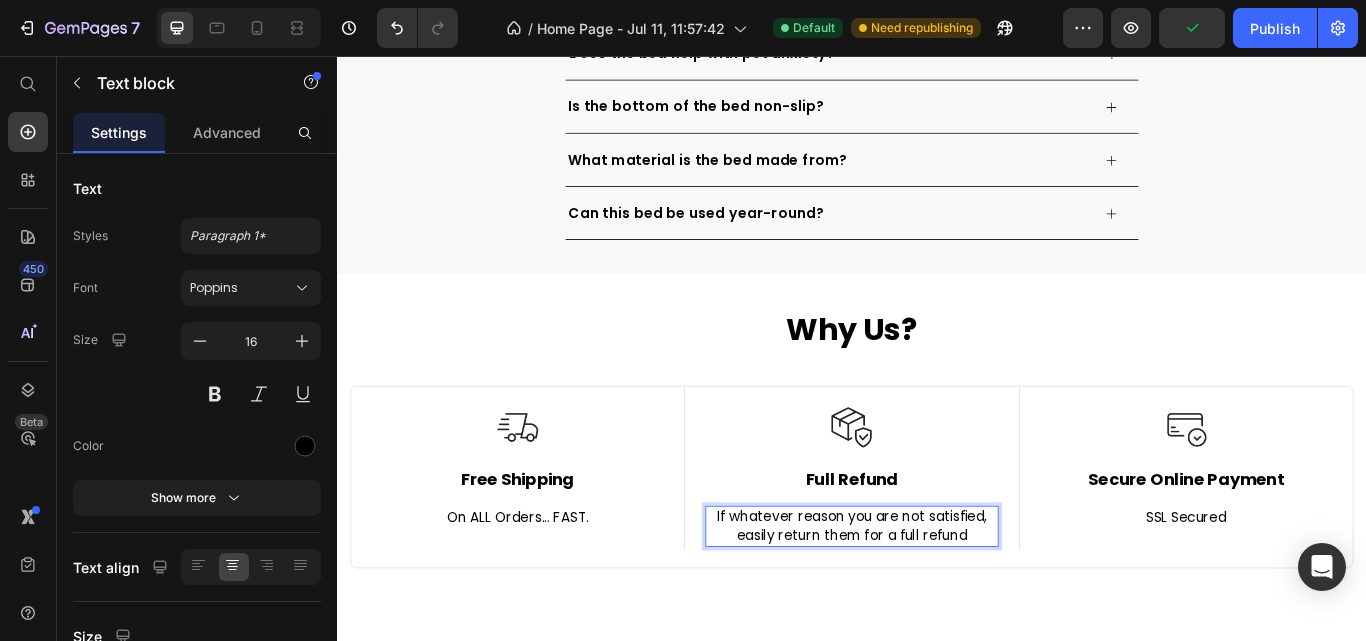 click on "If whatever reason you are not satisfied, easily return them for a full refund" at bounding box center [936, 605] 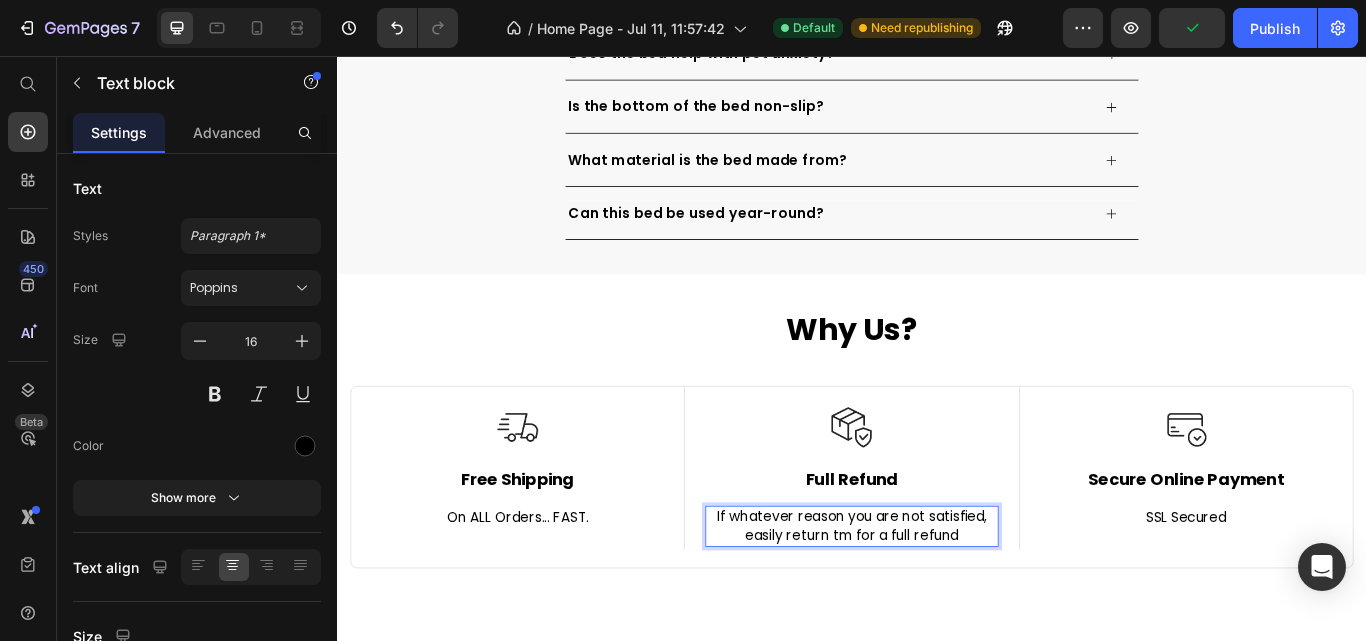 scroll, scrollTop: 12, scrollLeft: 0, axis: vertical 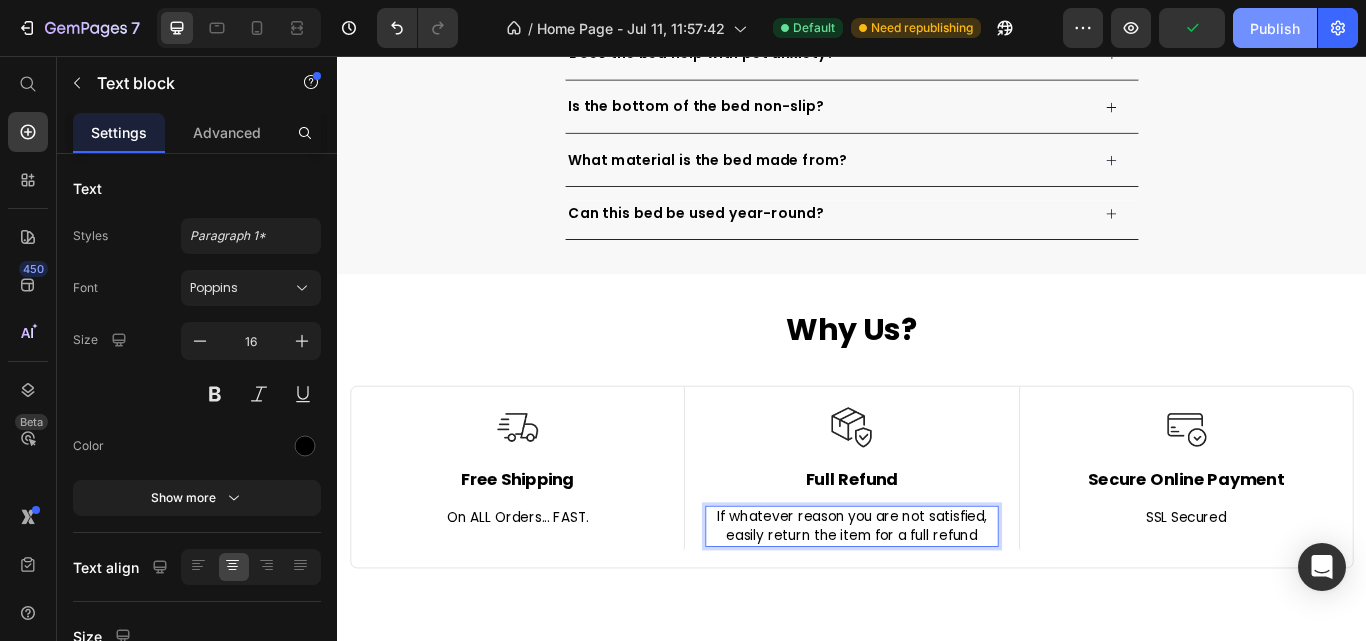 click on "Publish" 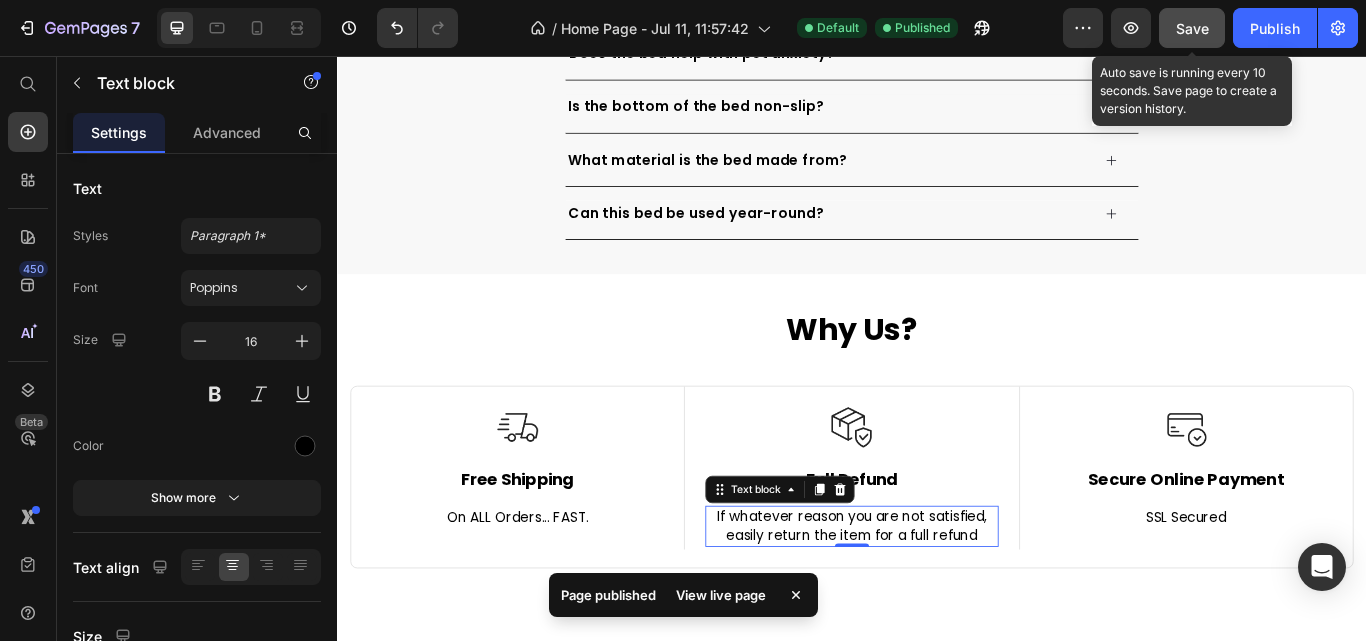 click on "Save" at bounding box center [1192, 28] 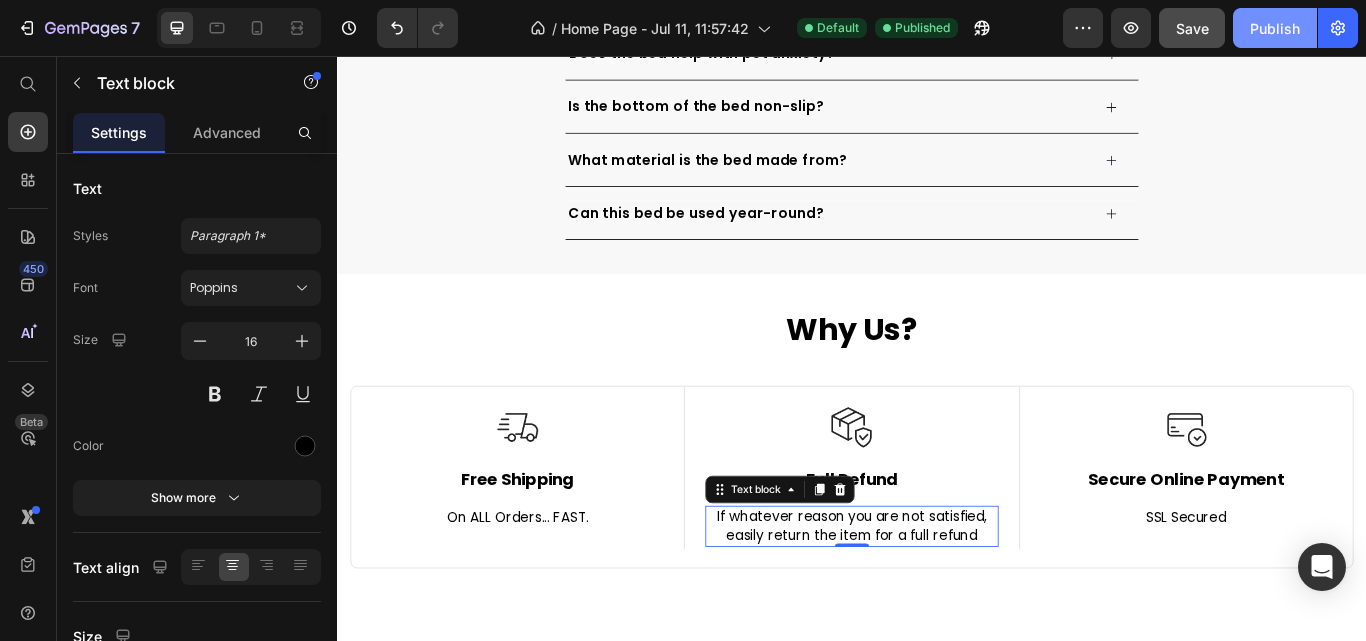 click on "Publish" 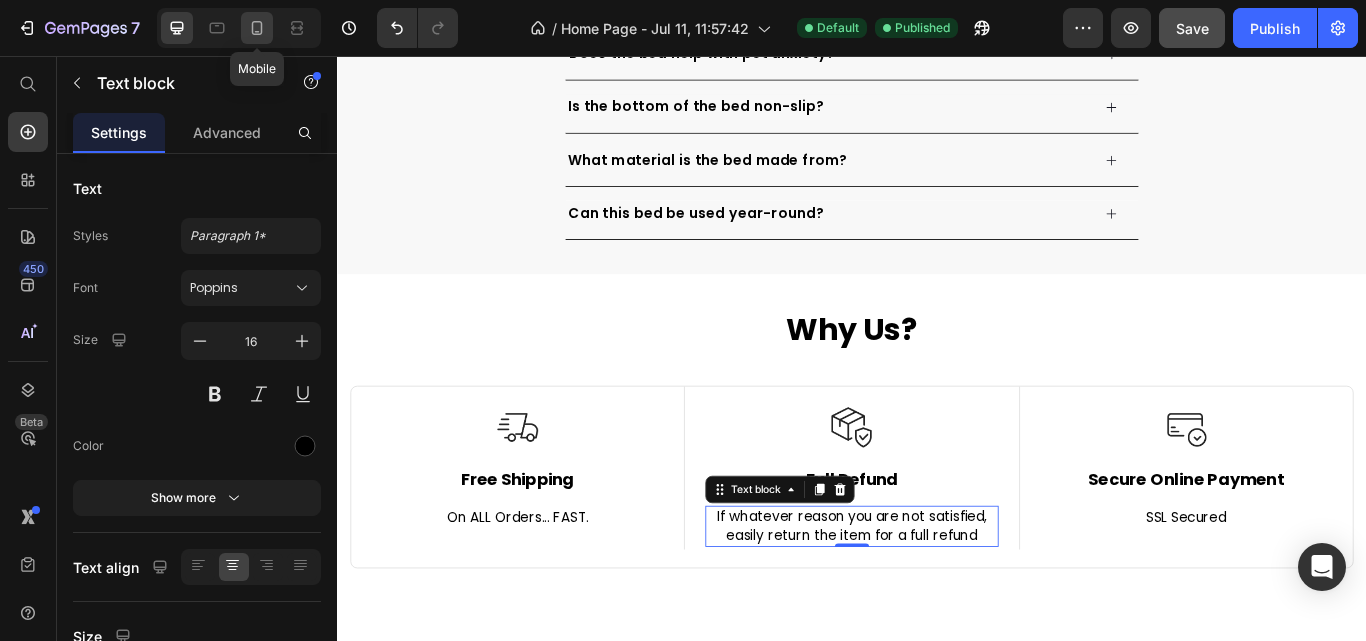 click 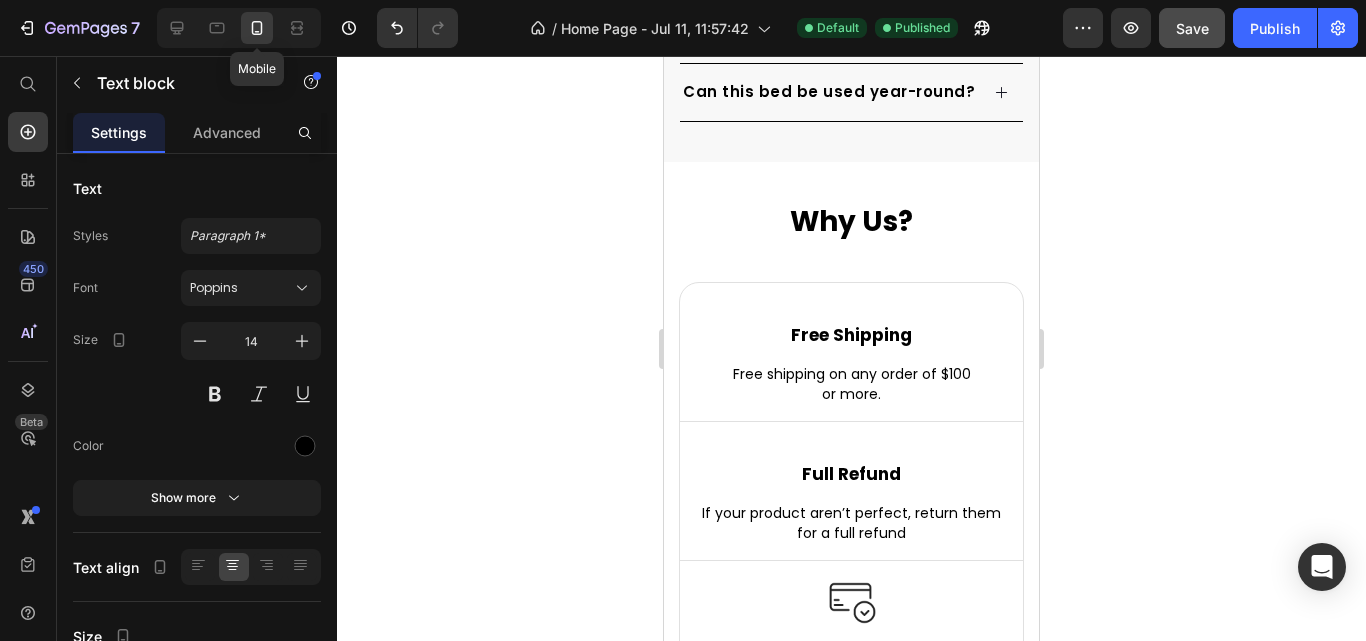 scroll, scrollTop: 5132, scrollLeft: 0, axis: vertical 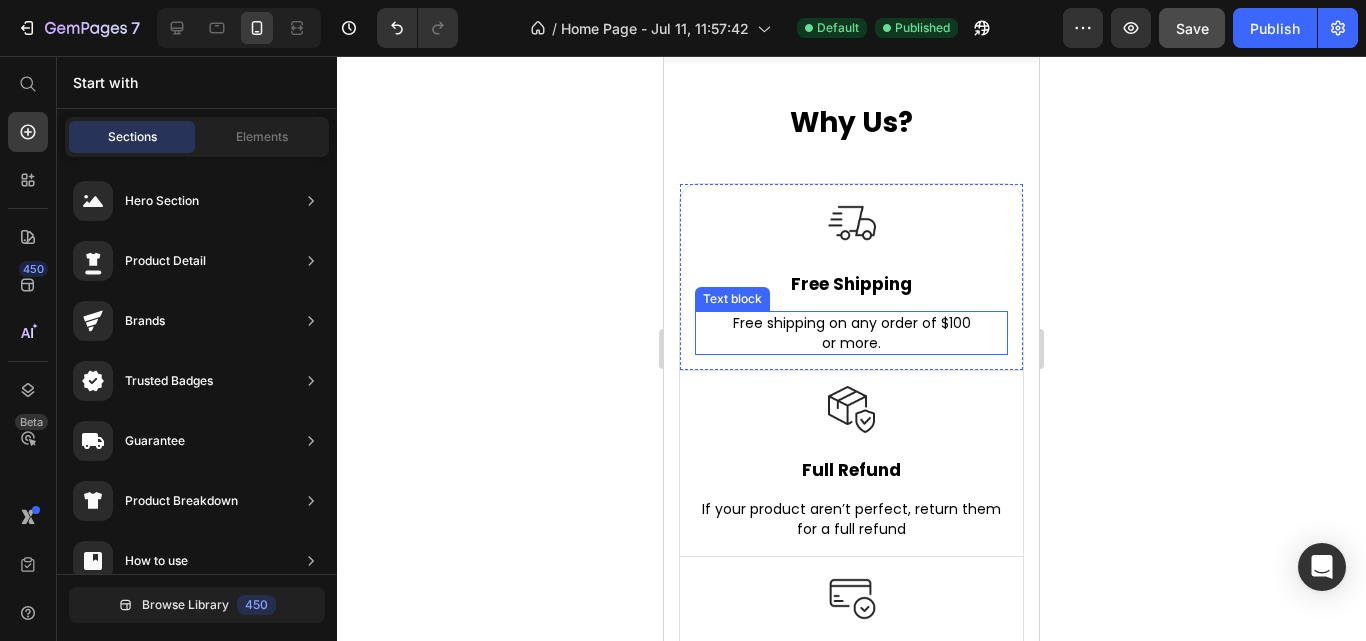click on "Free shipping on any order of $100" at bounding box center [851, 323] 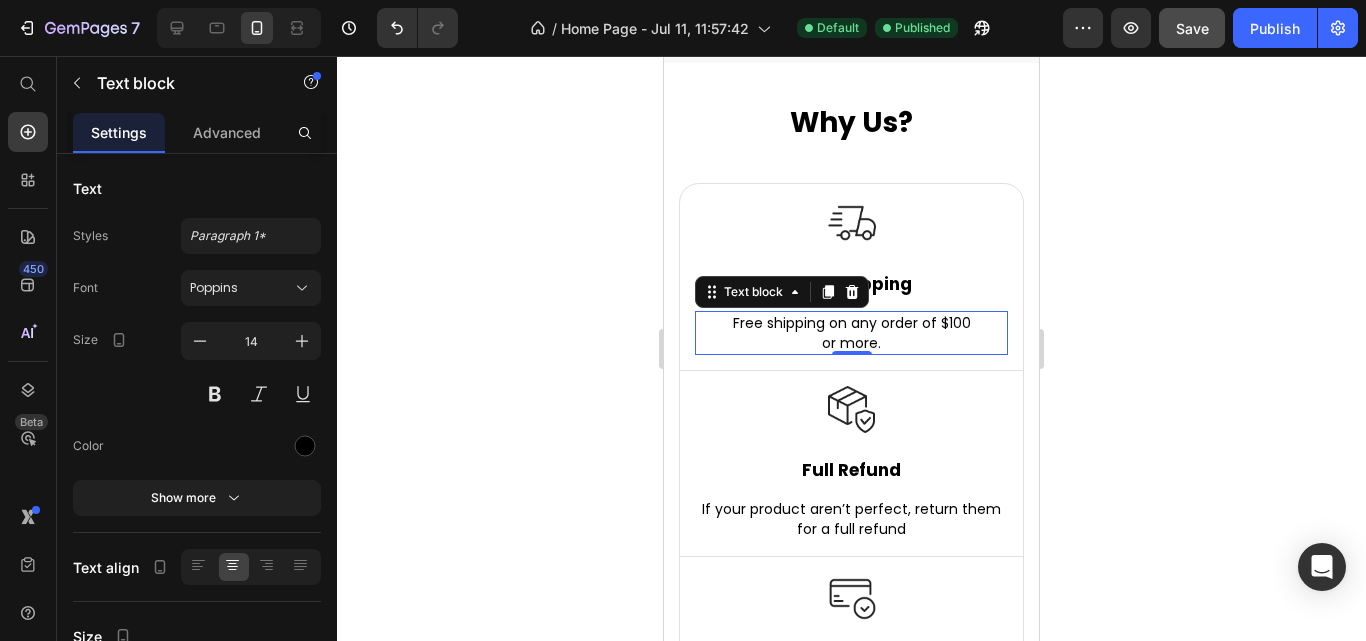 click on "Free shipping on any order of $100" at bounding box center [851, 323] 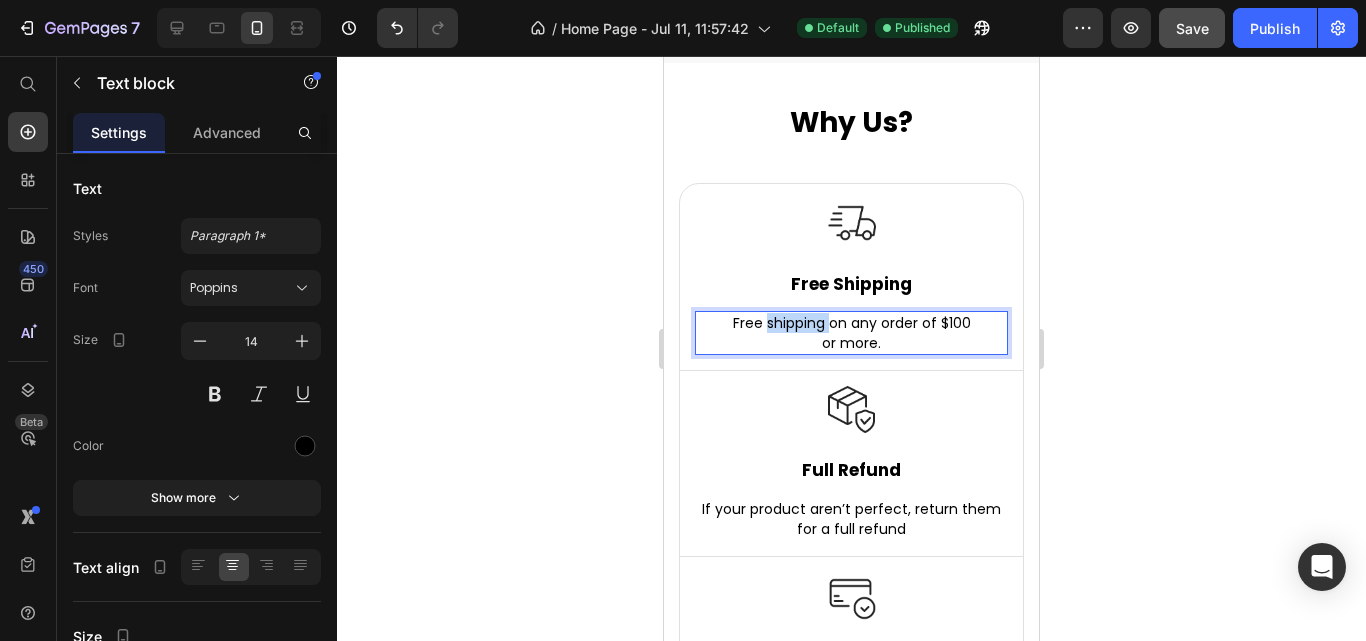 click on "Free shipping on any order of $100" at bounding box center (851, 323) 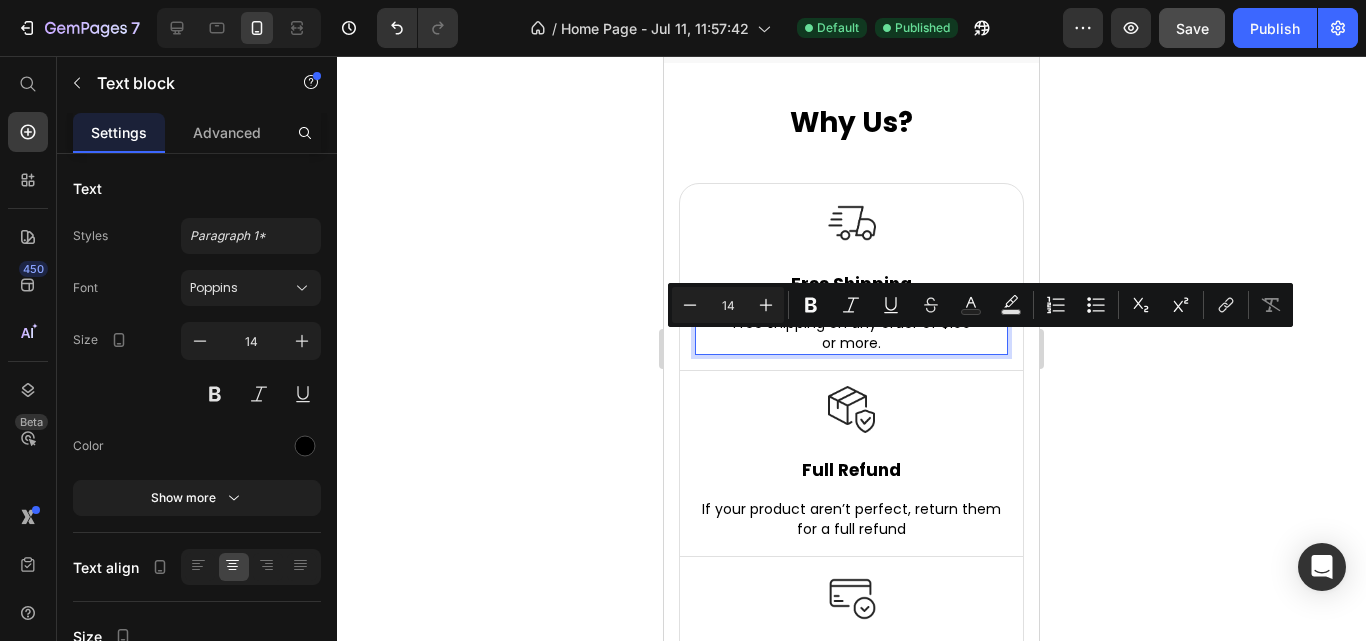 click on "or more." at bounding box center [851, 343] 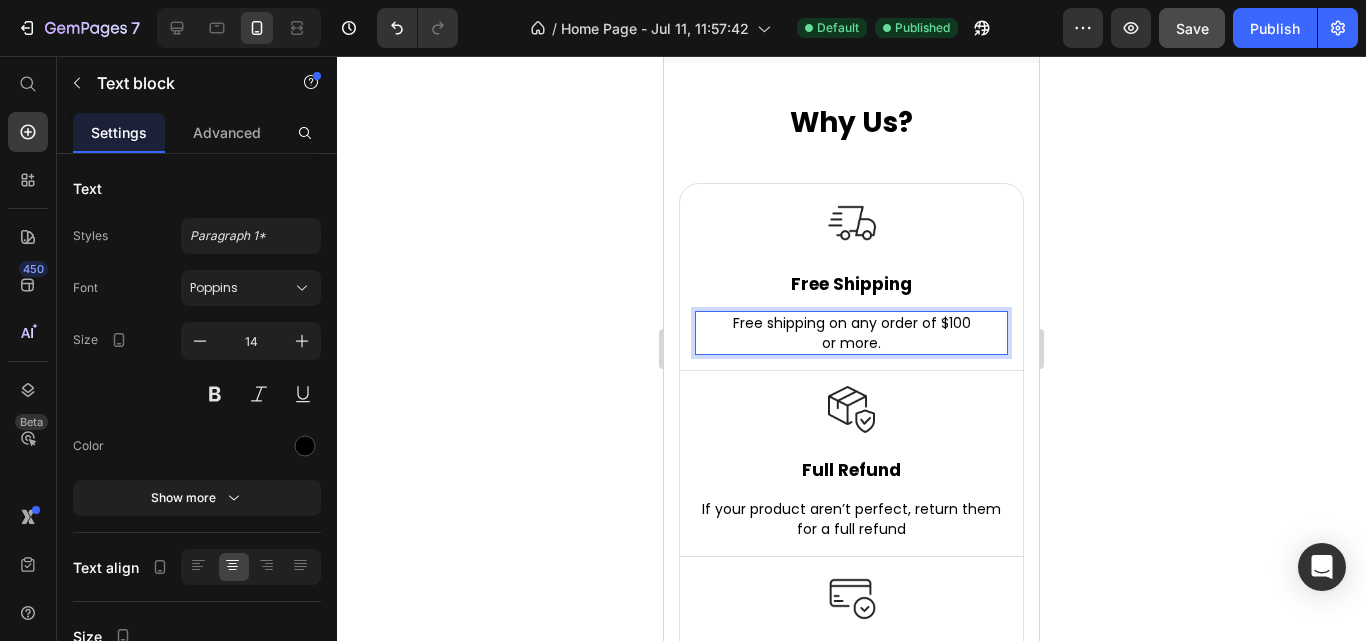 click on "or more." at bounding box center (851, 343) 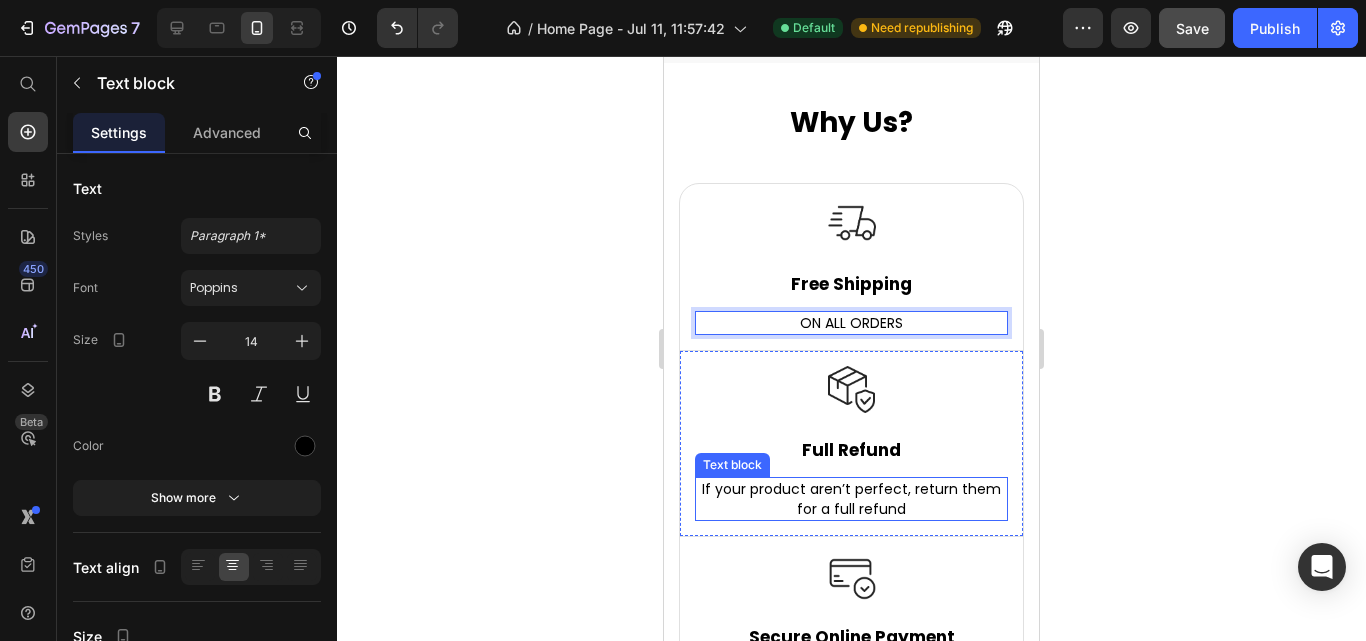 click on "If your product aren’t perfect, return them for a full refund" at bounding box center (851, 499) 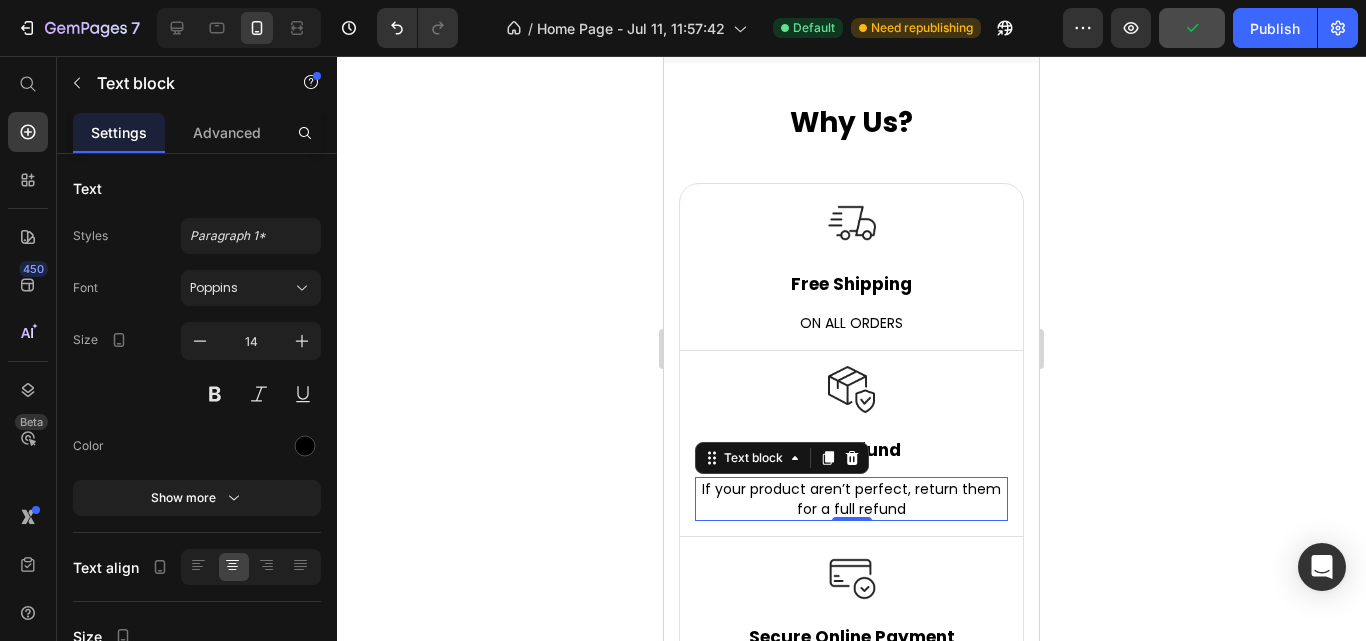 click on "If your product aren’t perfect, return them for a full refund" at bounding box center [851, 499] 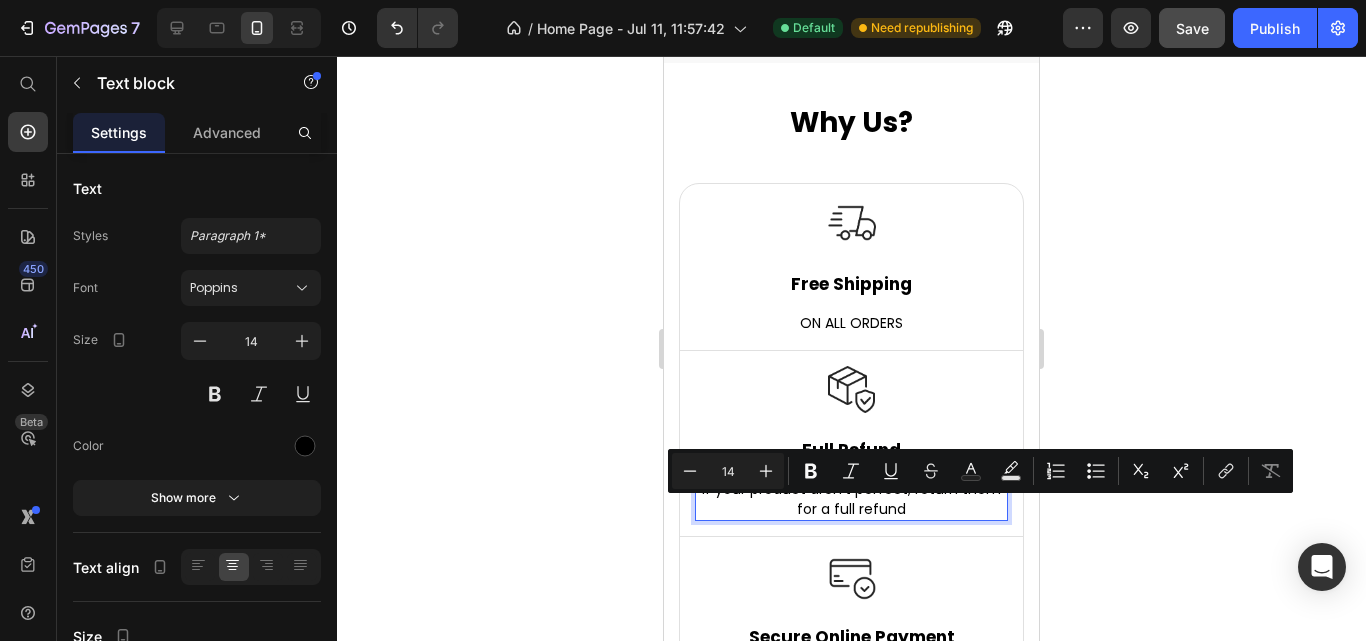 click on "If your product aren’t perfect, return them for a full refund" at bounding box center (851, 499) 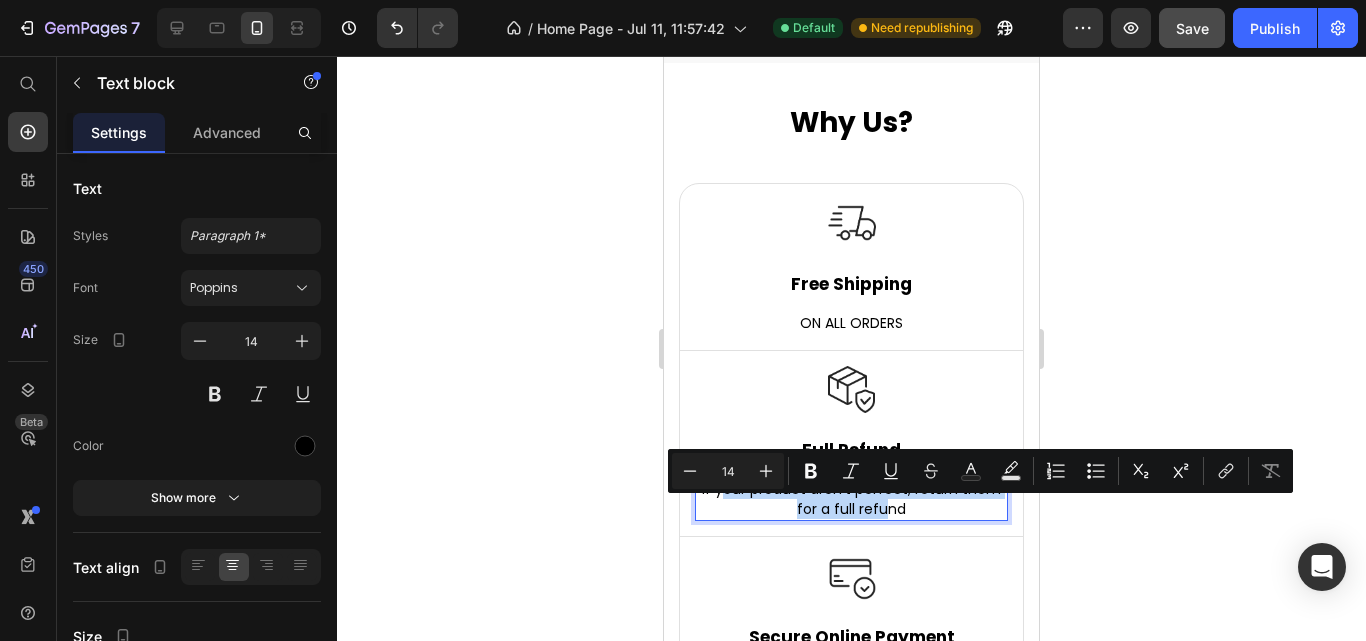 drag, startPoint x: 721, startPoint y: 508, endPoint x: 878, endPoint y: 527, distance: 158.14551 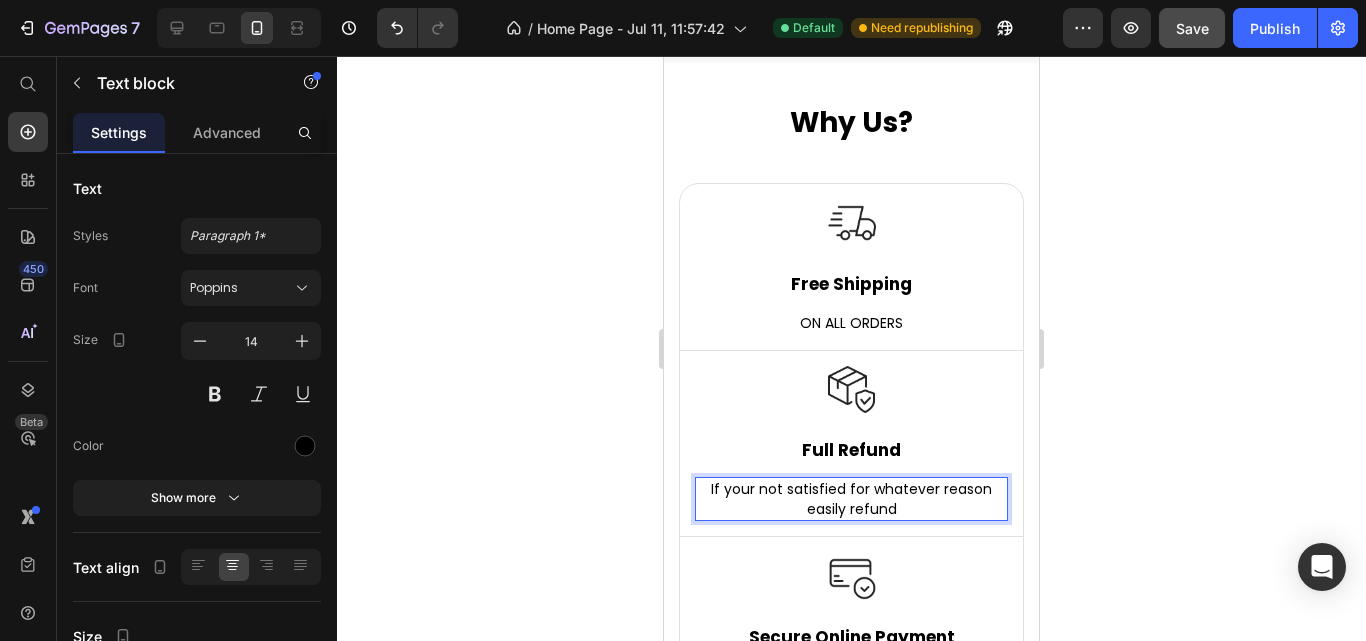 click on "If your not satisfied for whatever reason easily refund" at bounding box center [851, 499] 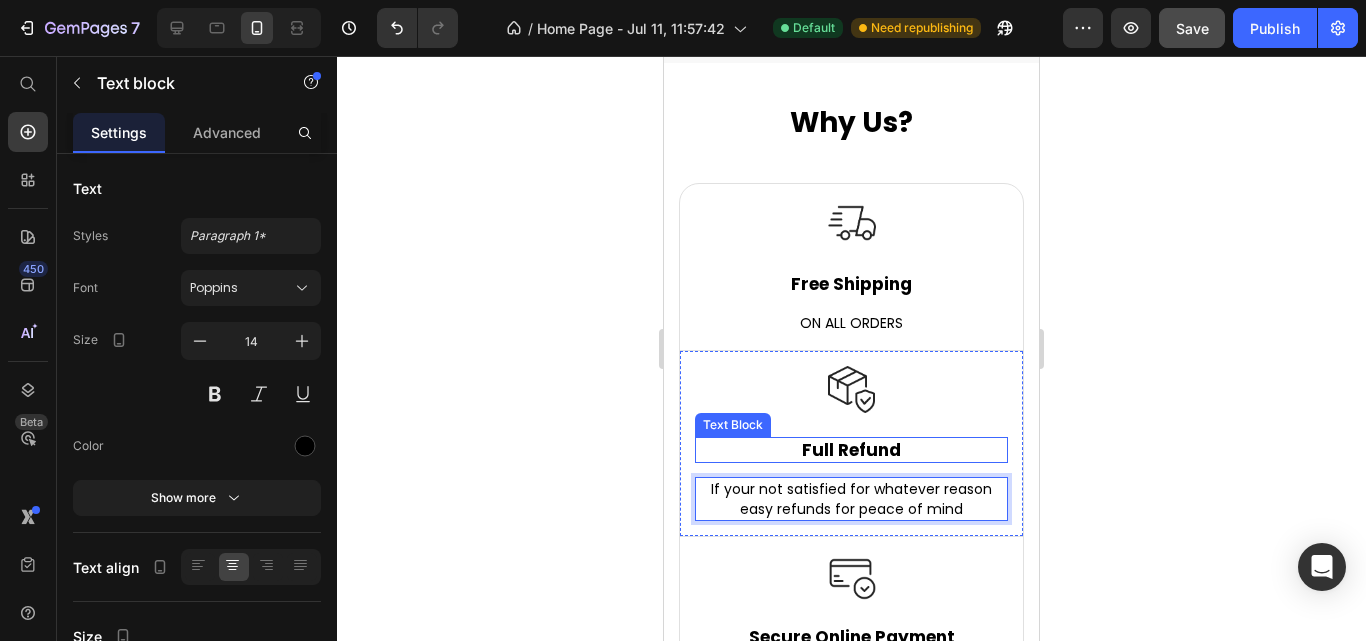 click on "Full Refund" at bounding box center (851, 450) 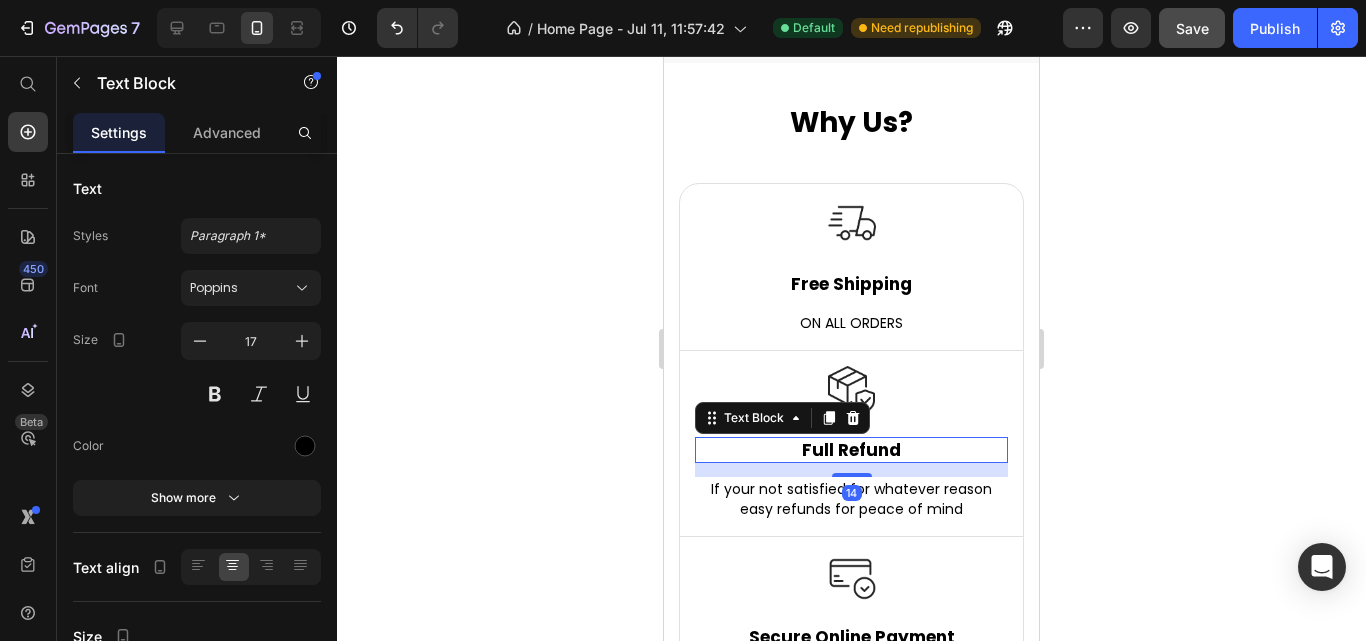 click on "Full Refund" at bounding box center [851, 450] 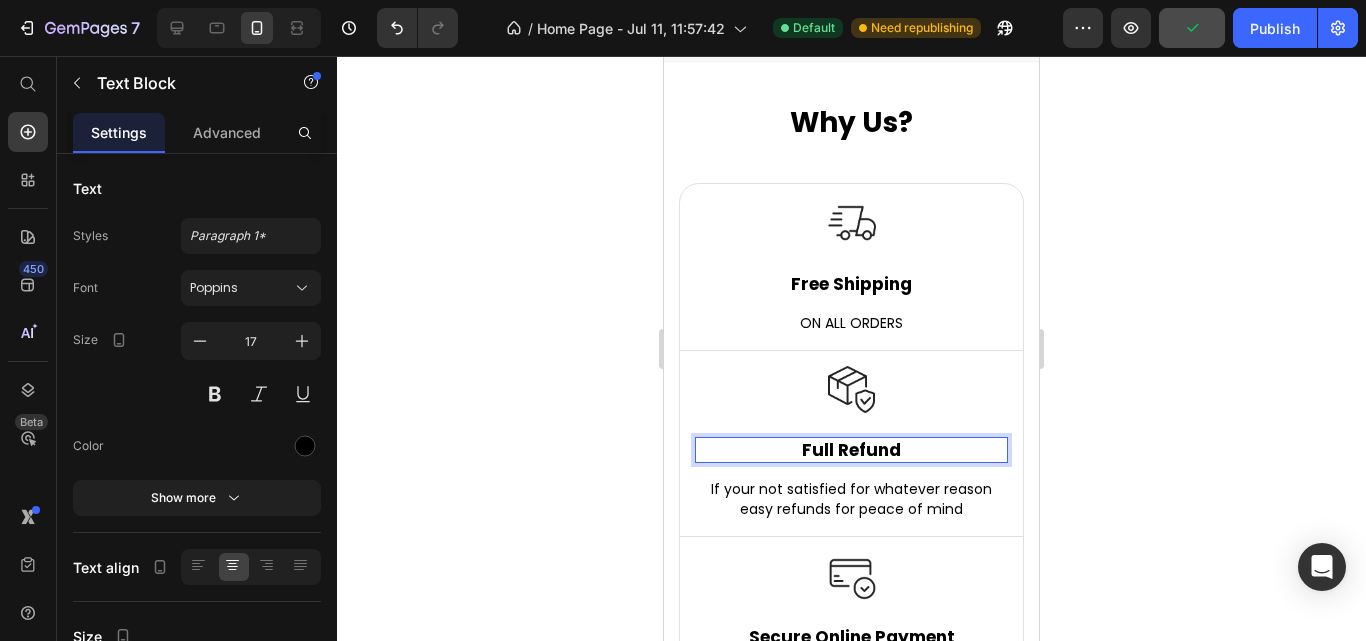 click on "Full Refund" at bounding box center (851, 450) 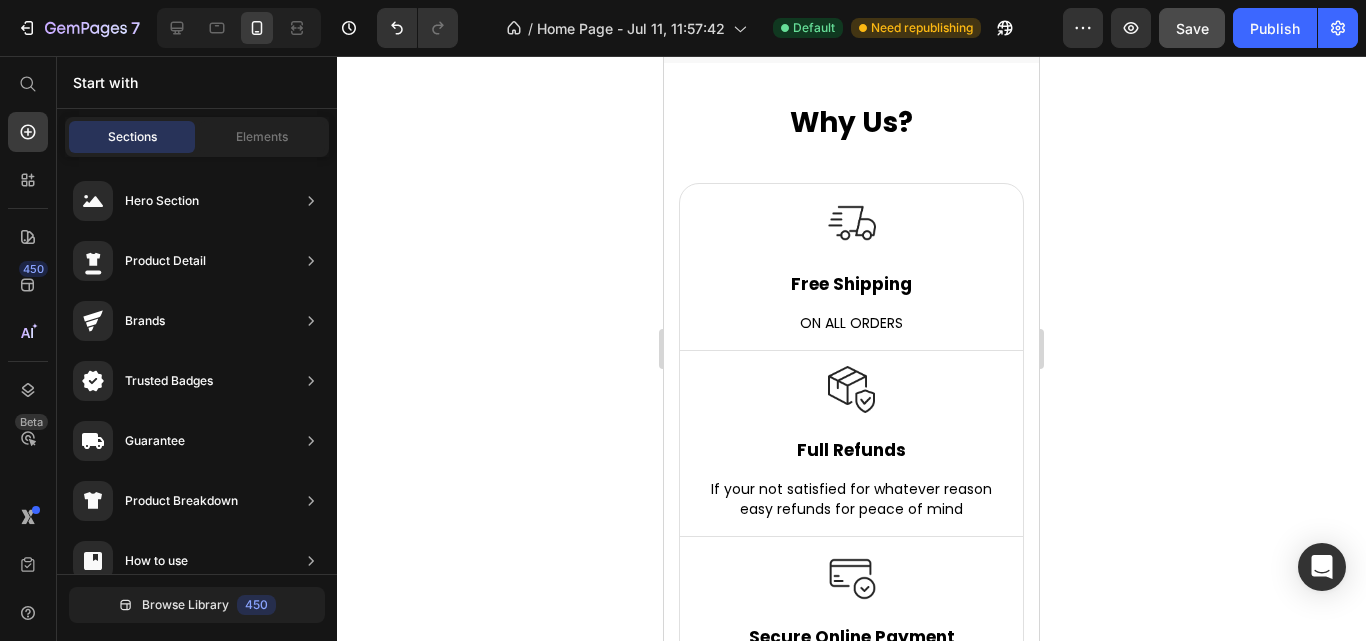 scroll, scrollTop: 7747, scrollLeft: 0, axis: vertical 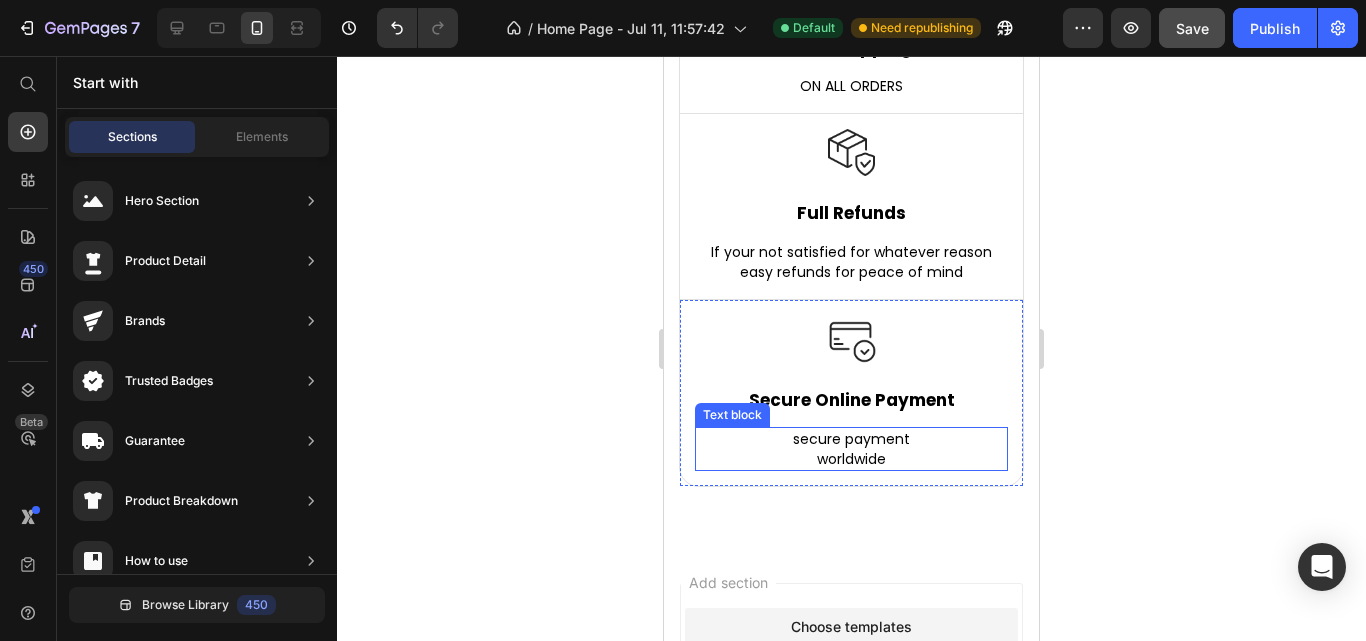 click on "secure payment worldwide" at bounding box center [851, 449] 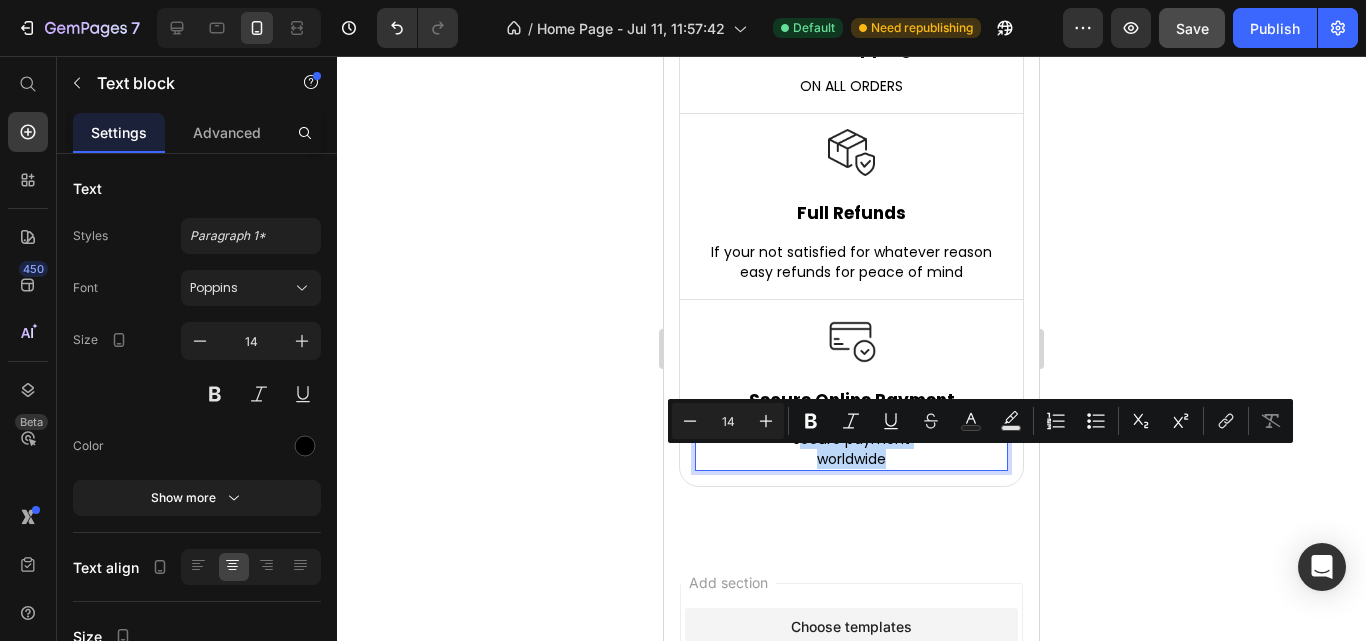 drag, startPoint x: 791, startPoint y: 463, endPoint x: 896, endPoint y: 493, distance: 109.201645 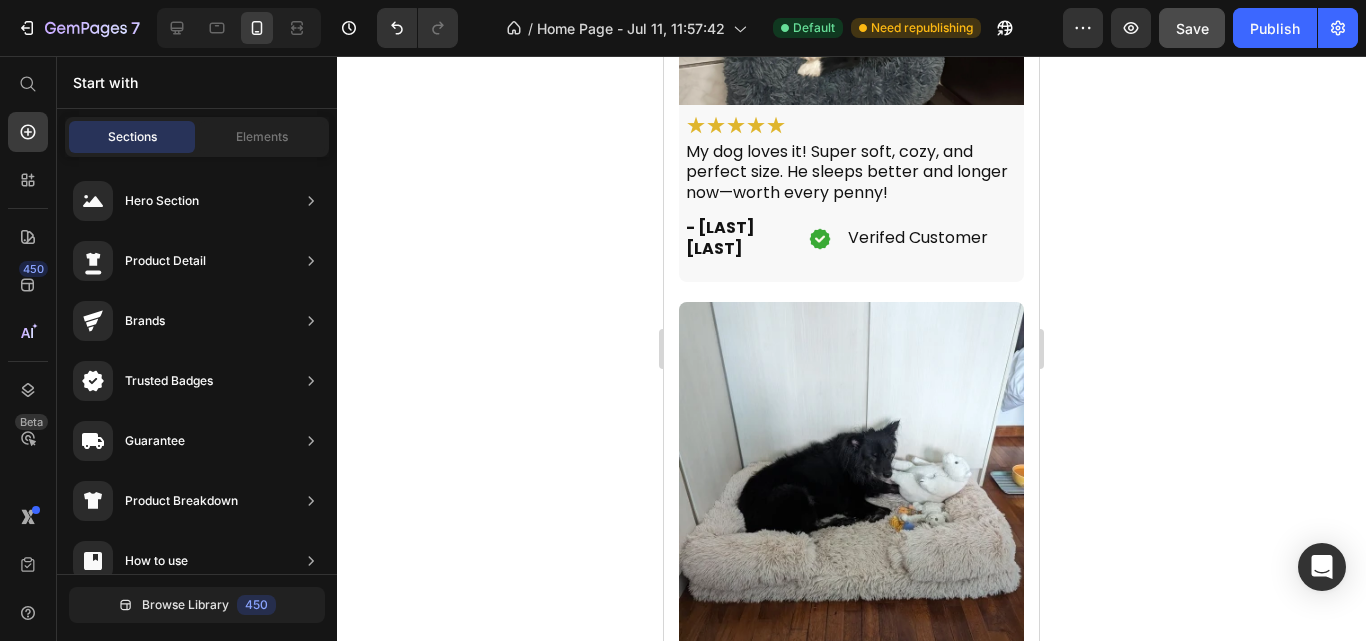 scroll, scrollTop: 3647, scrollLeft: 0, axis: vertical 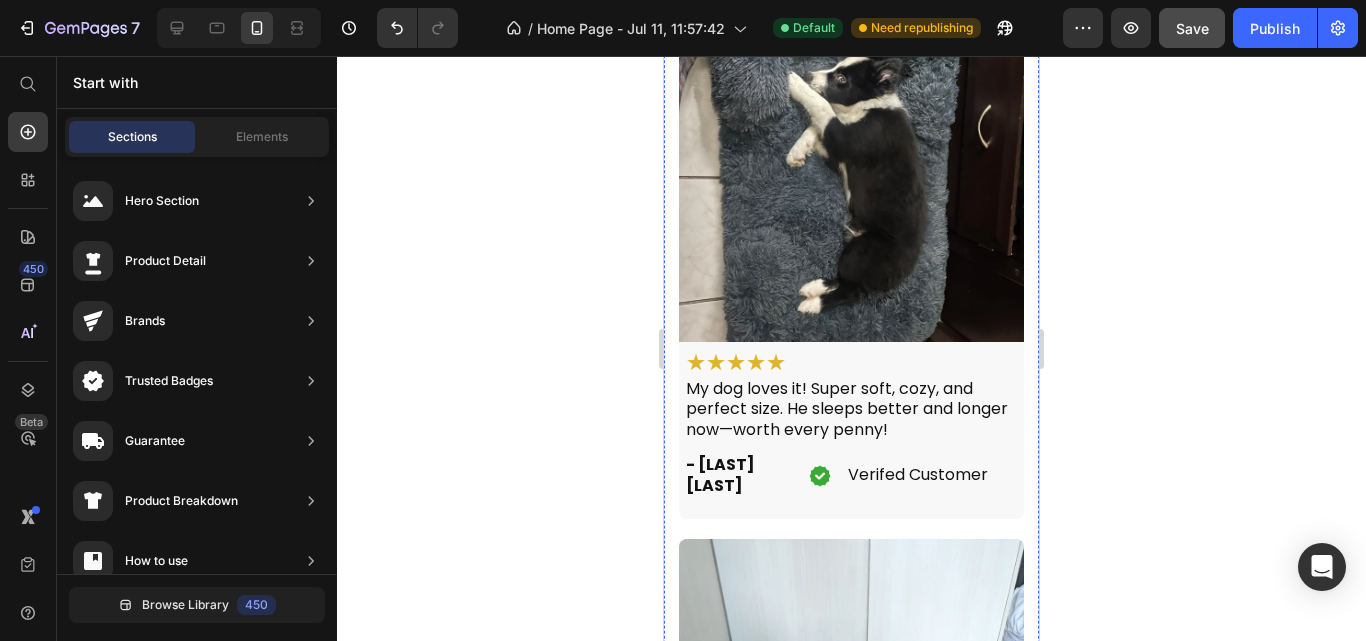 click on "What Real Users Are Saying about" at bounding box center (851, -72) 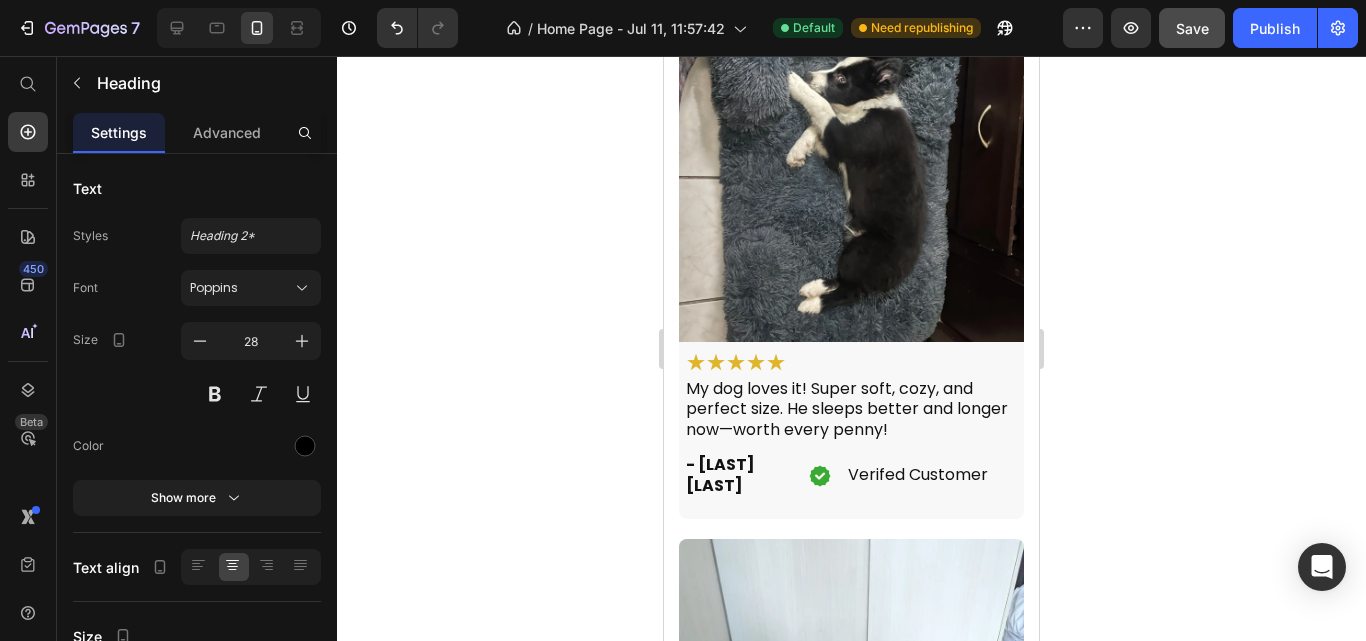 click on "What Real Users Are Saying about" at bounding box center [851, -72] 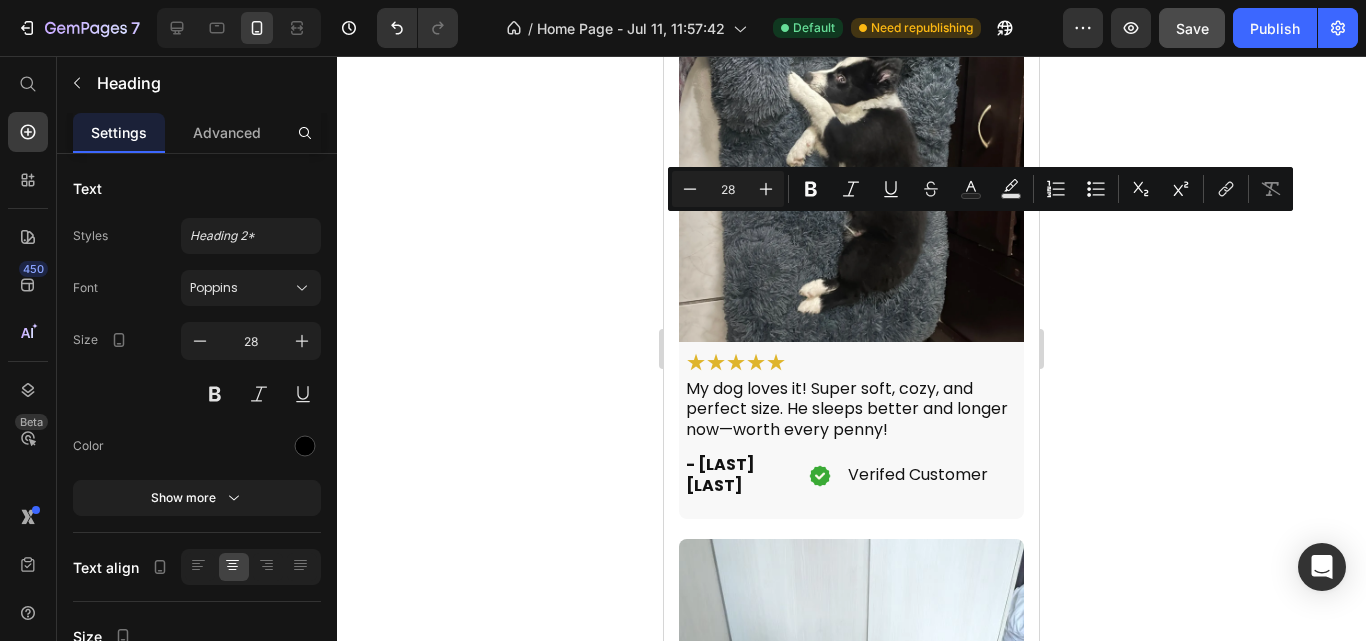 drag, startPoint x: 911, startPoint y: 277, endPoint x: 819, endPoint y: 245, distance: 97.406364 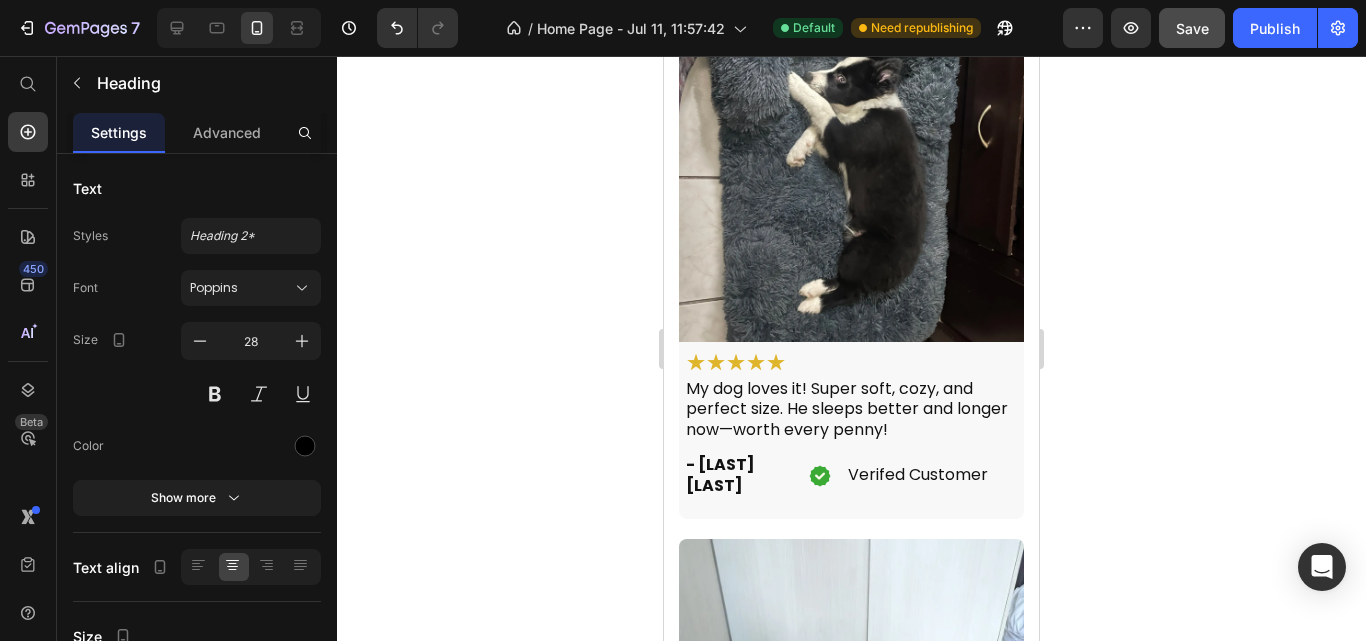 click on "What Our Customers Sayut" at bounding box center (851, -72) 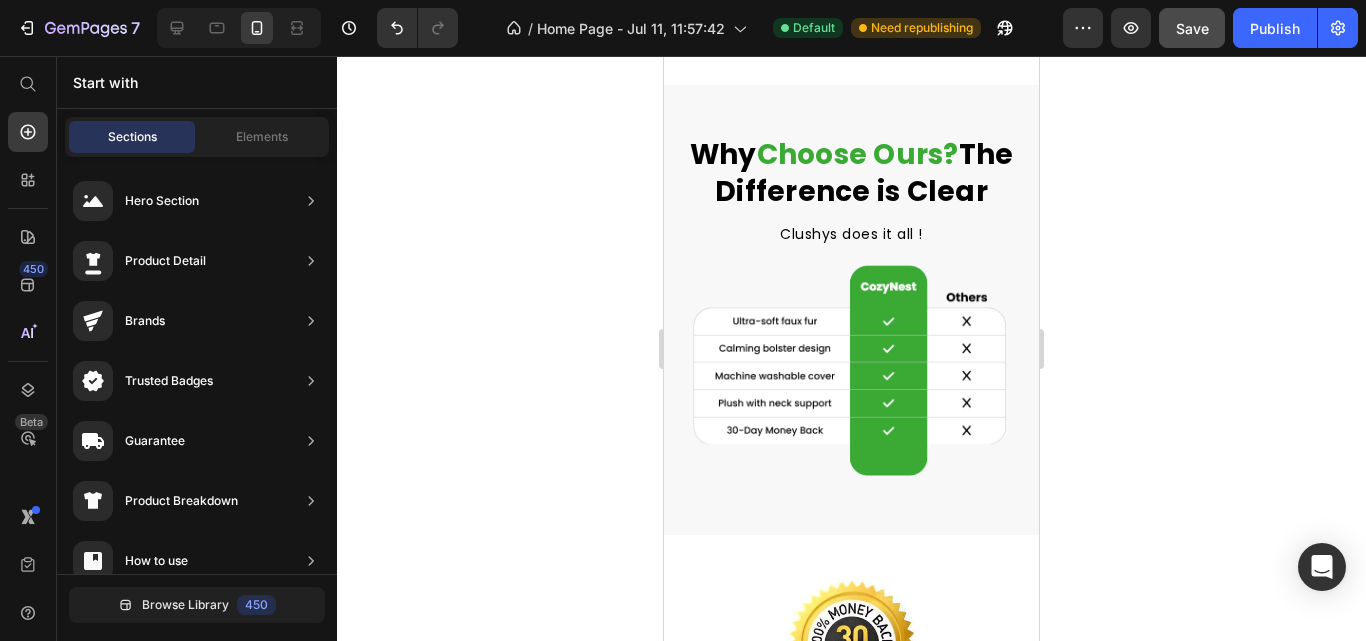 scroll, scrollTop: 5821, scrollLeft: 0, axis: vertical 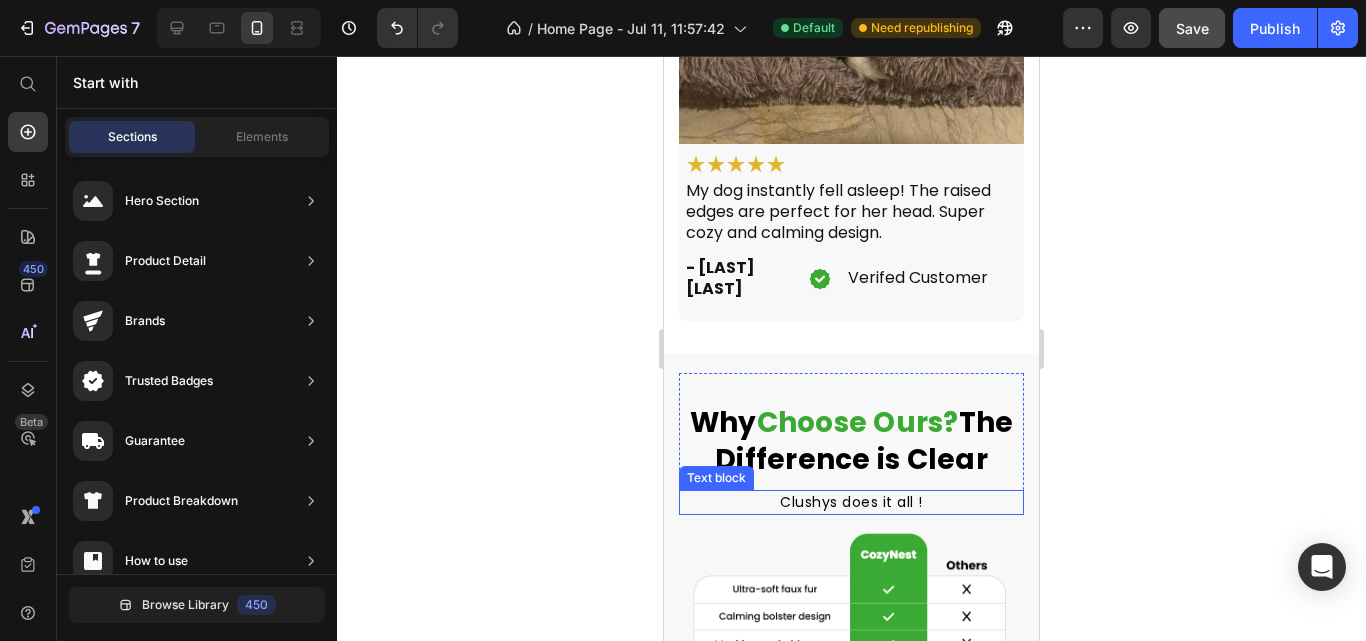 click on "Clushys does it all !" at bounding box center [851, 502] 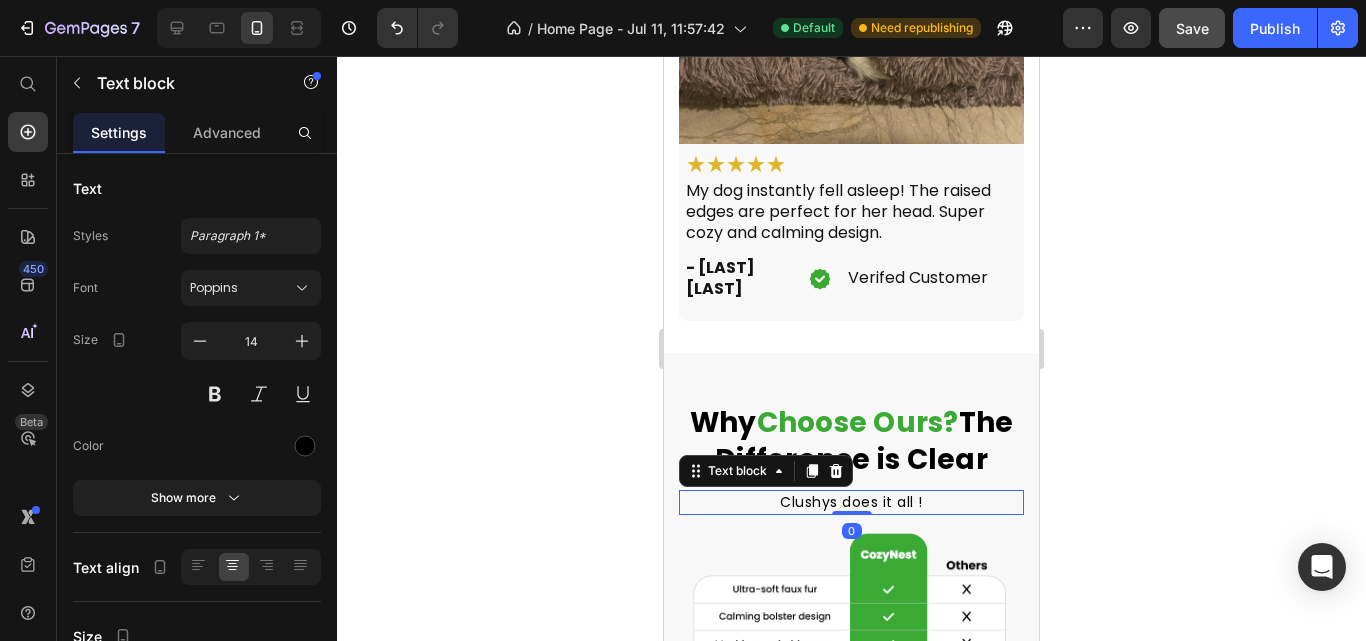click on "Clushys does it all !" at bounding box center (851, 502) 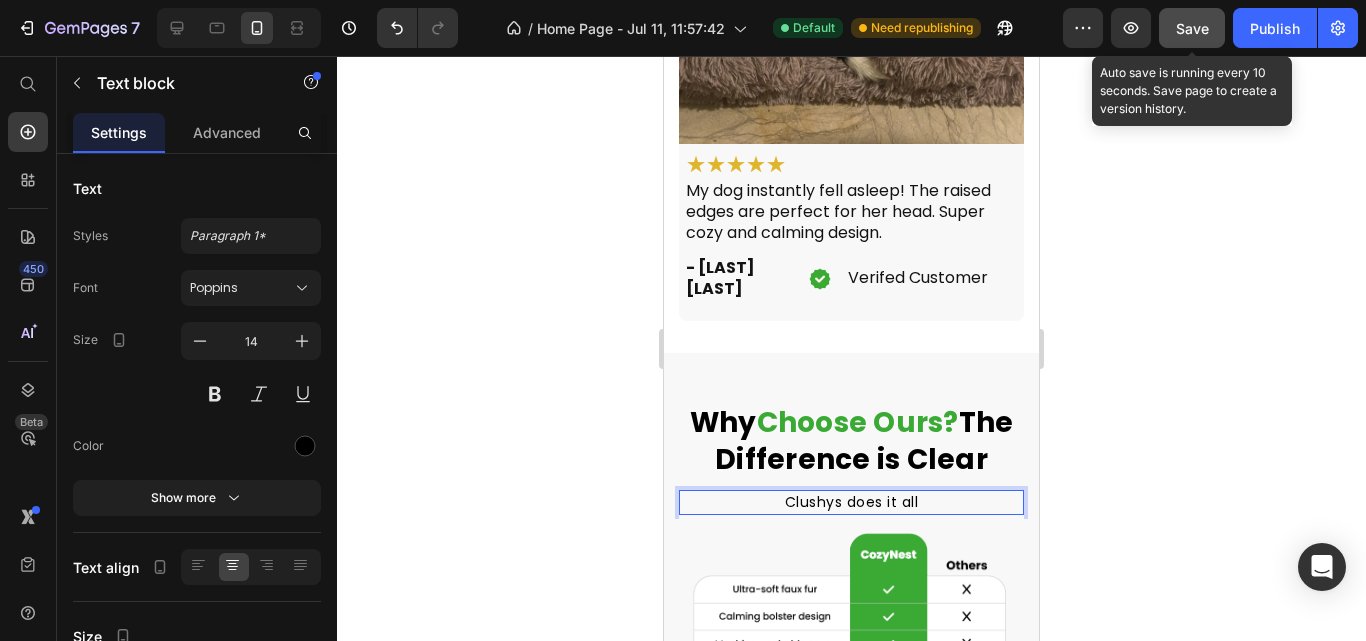 click on "Save" at bounding box center [1192, 28] 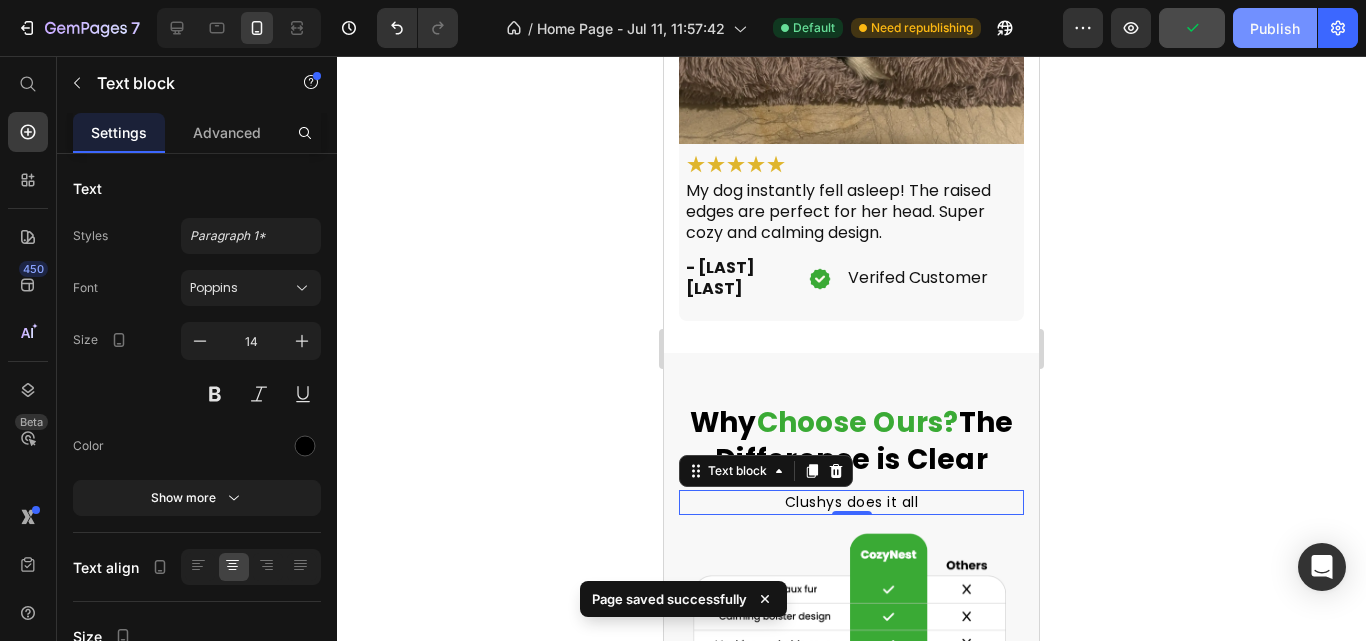 click on "Publish" at bounding box center [1275, 28] 